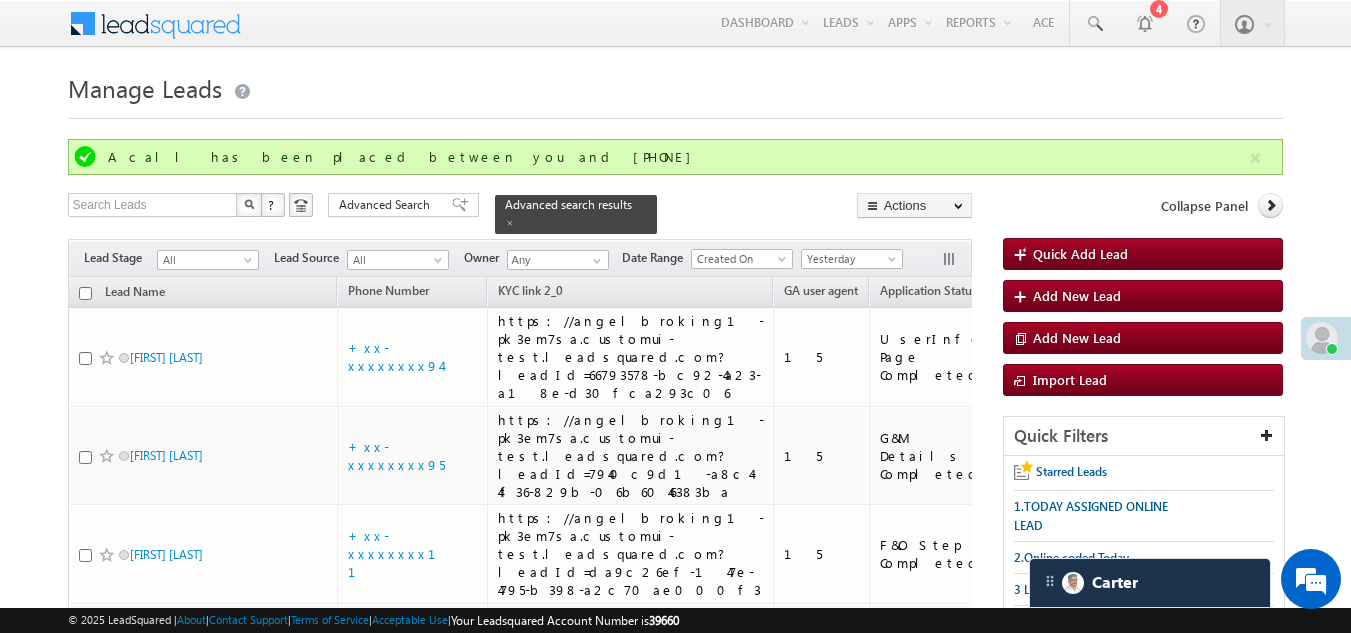 scroll, scrollTop: 1066, scrollLeft: 0, axis: vertical 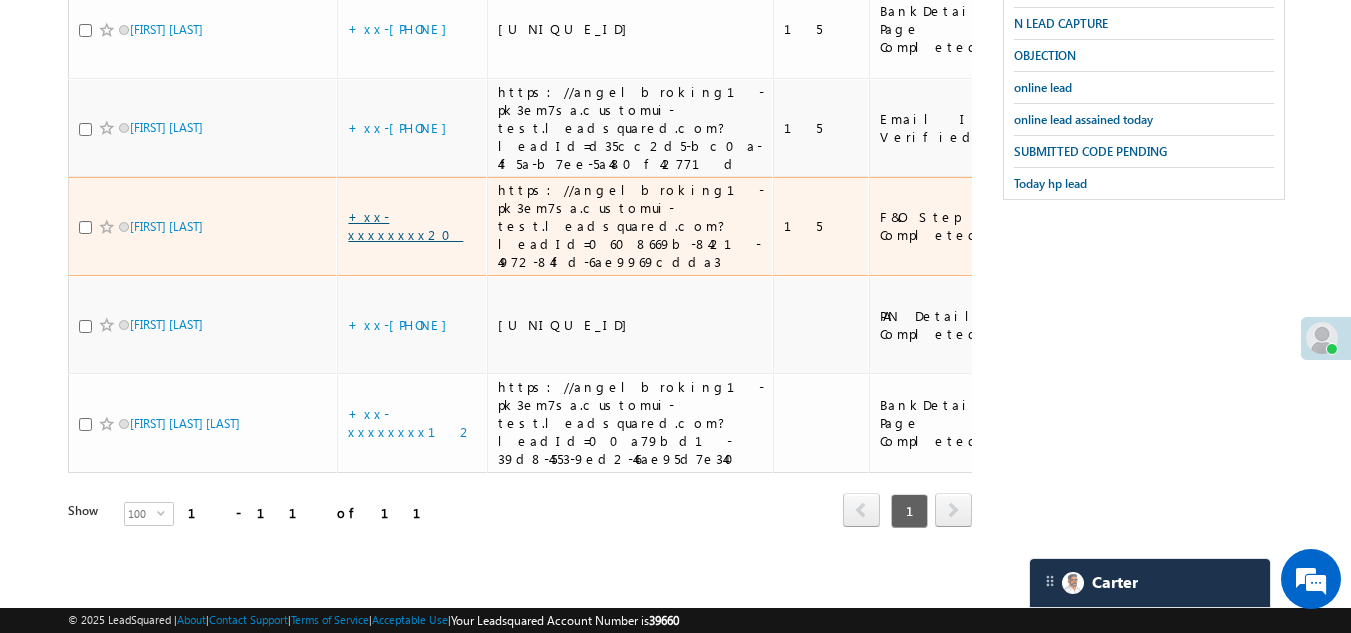 click on "+xx-xxxxxxxx20" at bounding box center [405, 225] 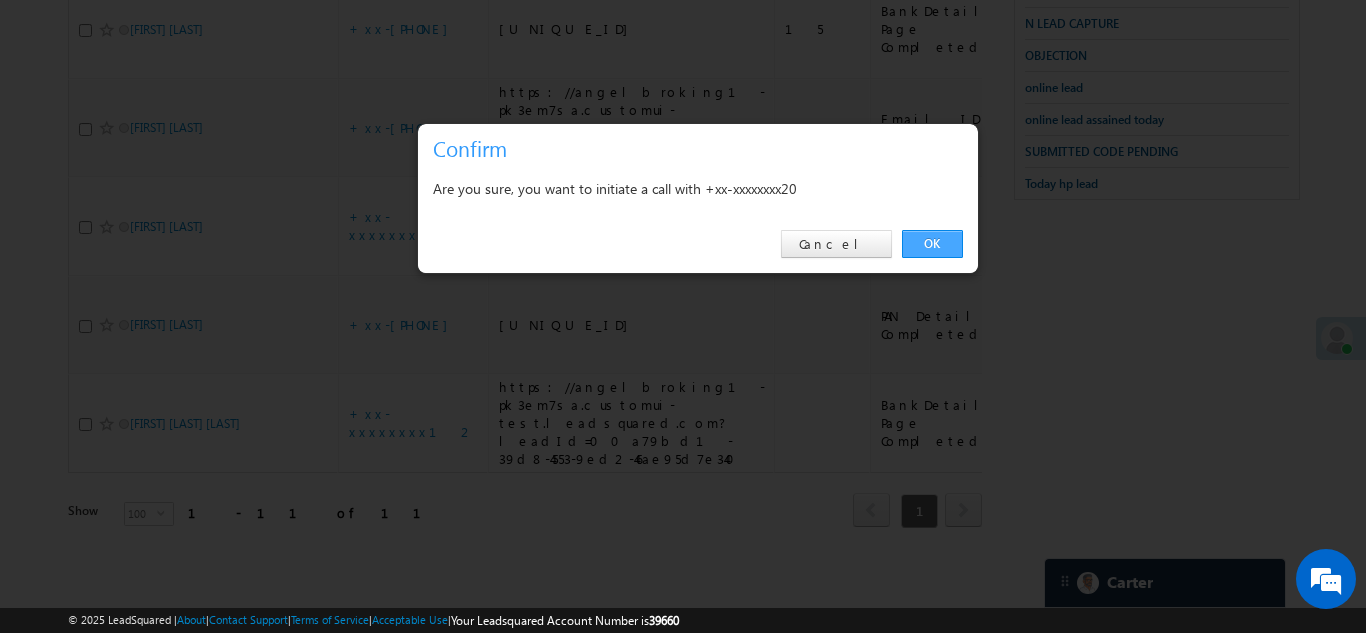 click on "OK" at bounding box center [932, 244] 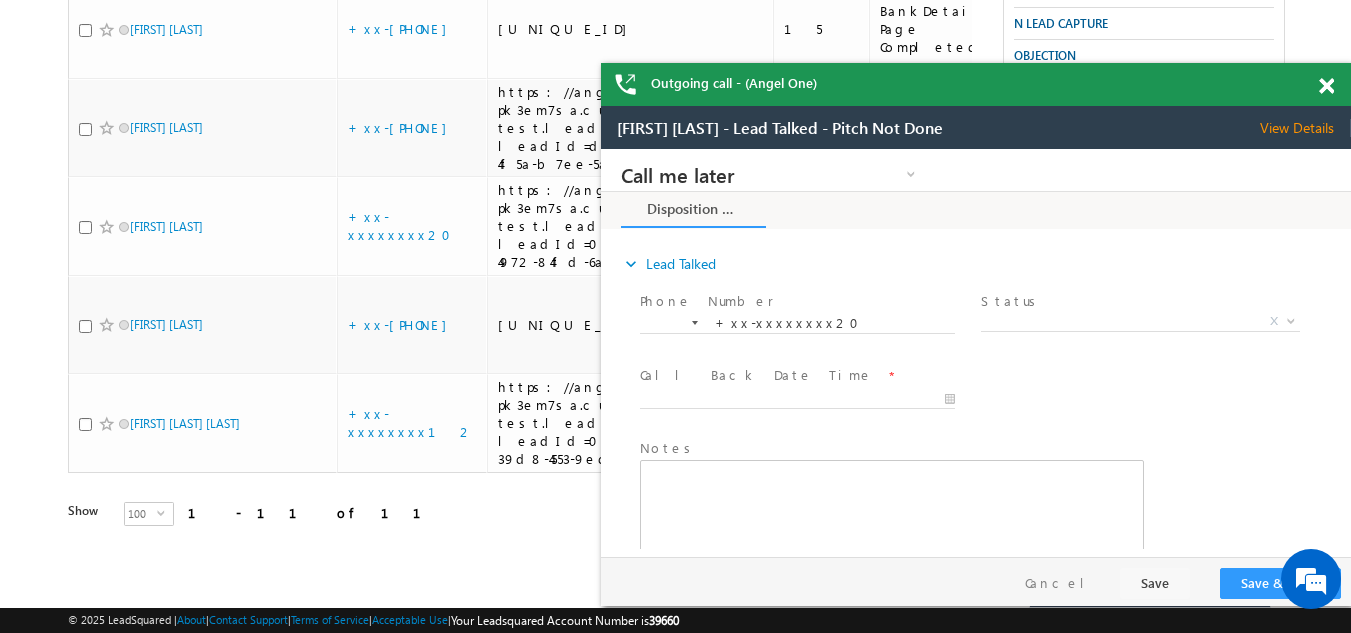 scroll, scrollTop: 0, scrollLeft: 0, axis: both 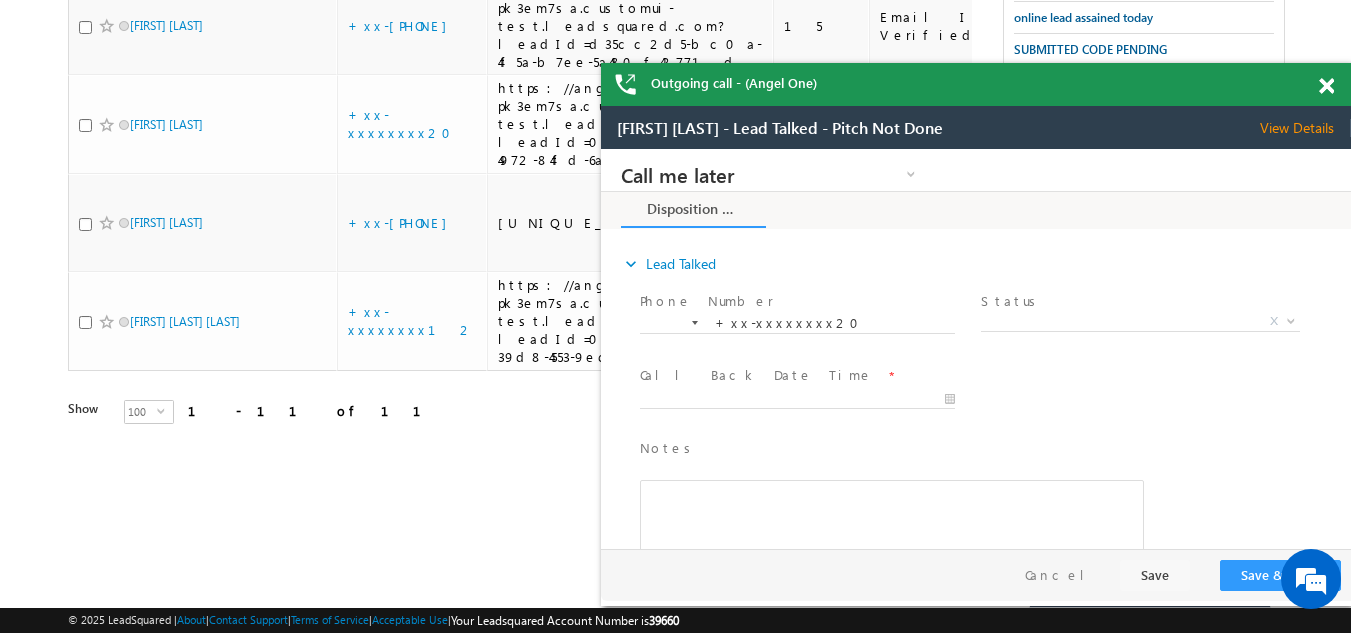 click at bounding box center (1326, 86) 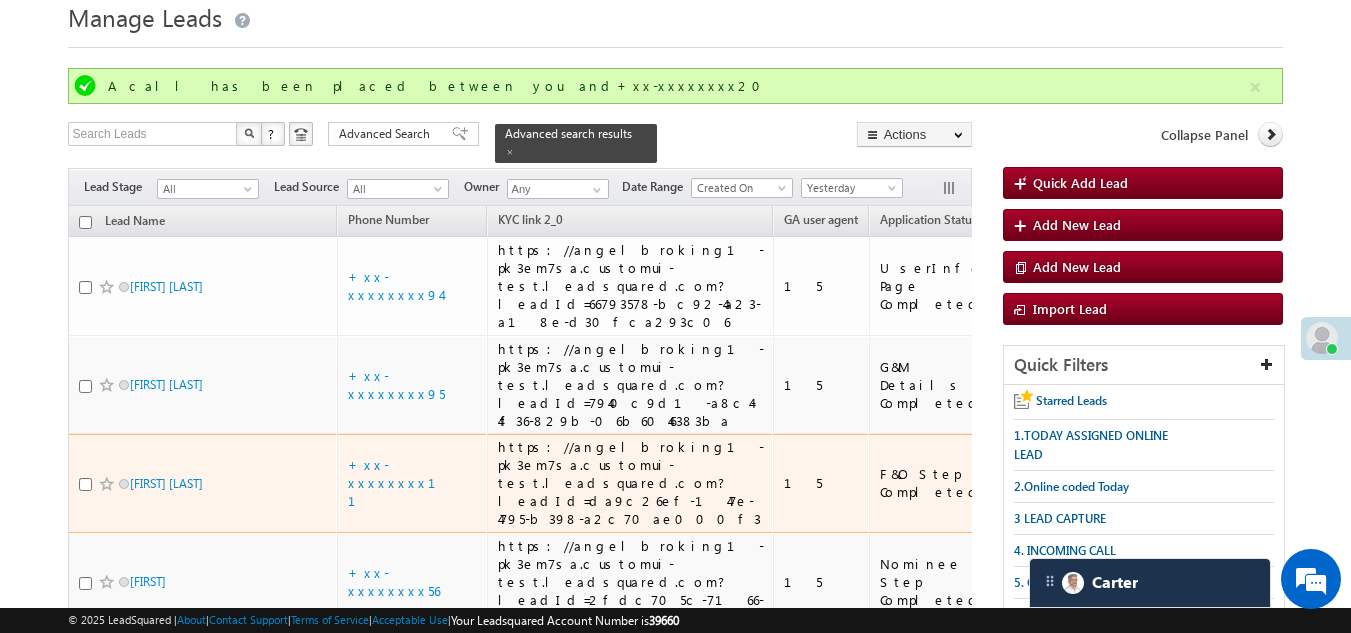 scroll, scrollTop: 66, scrollLeft: 0, axis: vertical 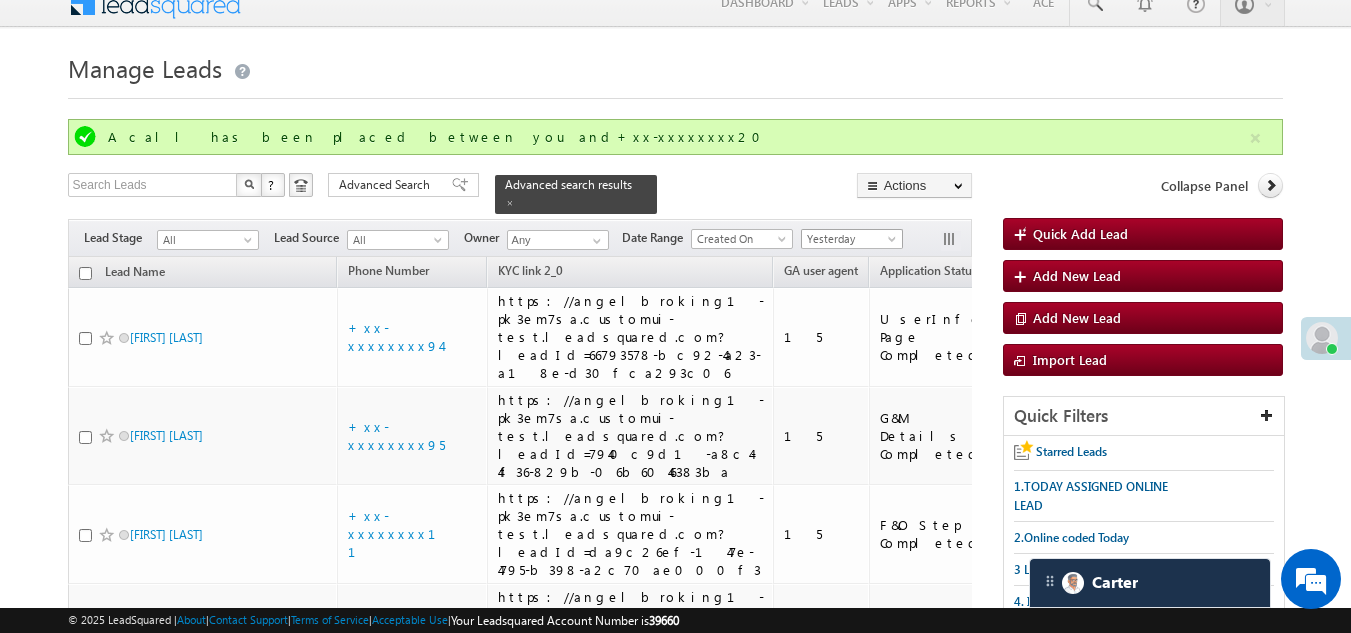 click on "Yesterday" at bounding box center [849, 239] 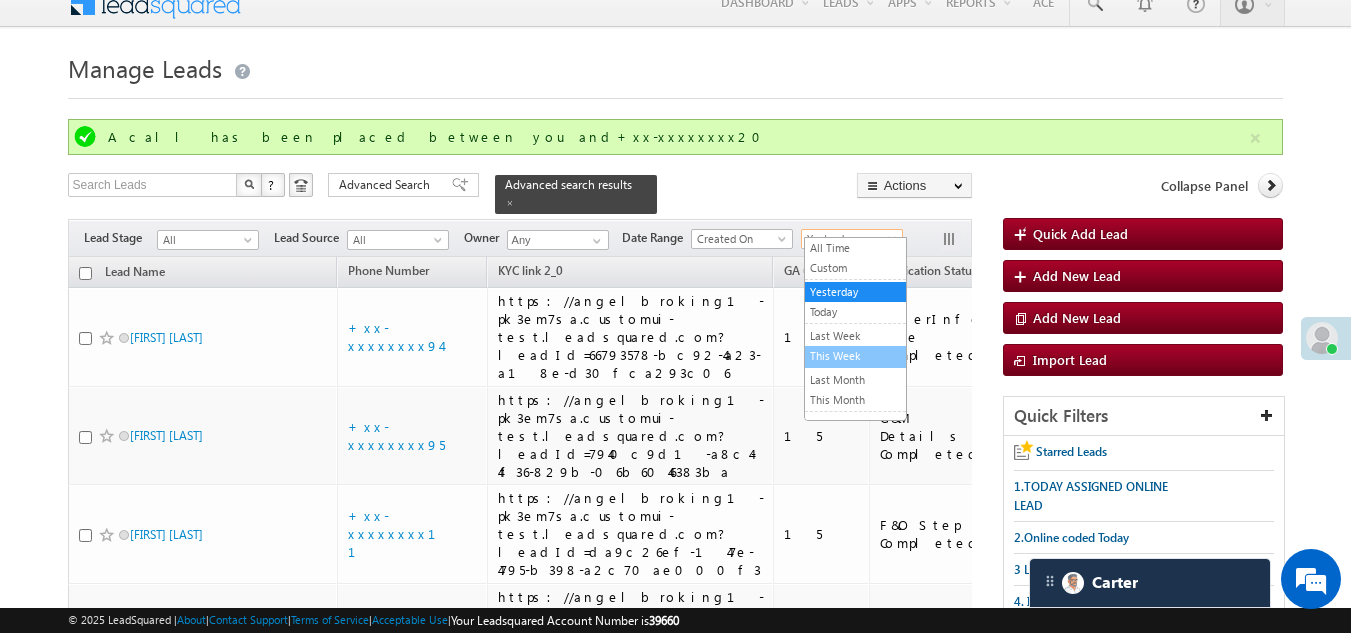 click on "This Week" at bounding box center [855, 356] 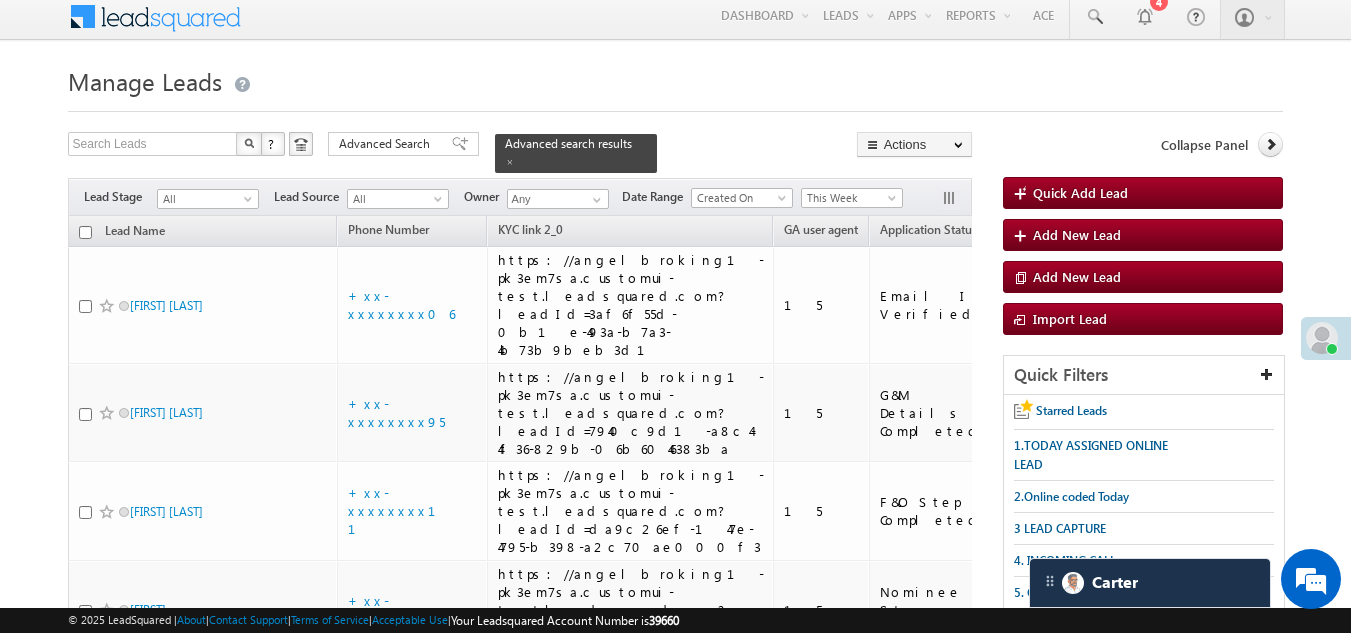 scroll, scrollTop: 0, scrollLeft: 0, axis: both 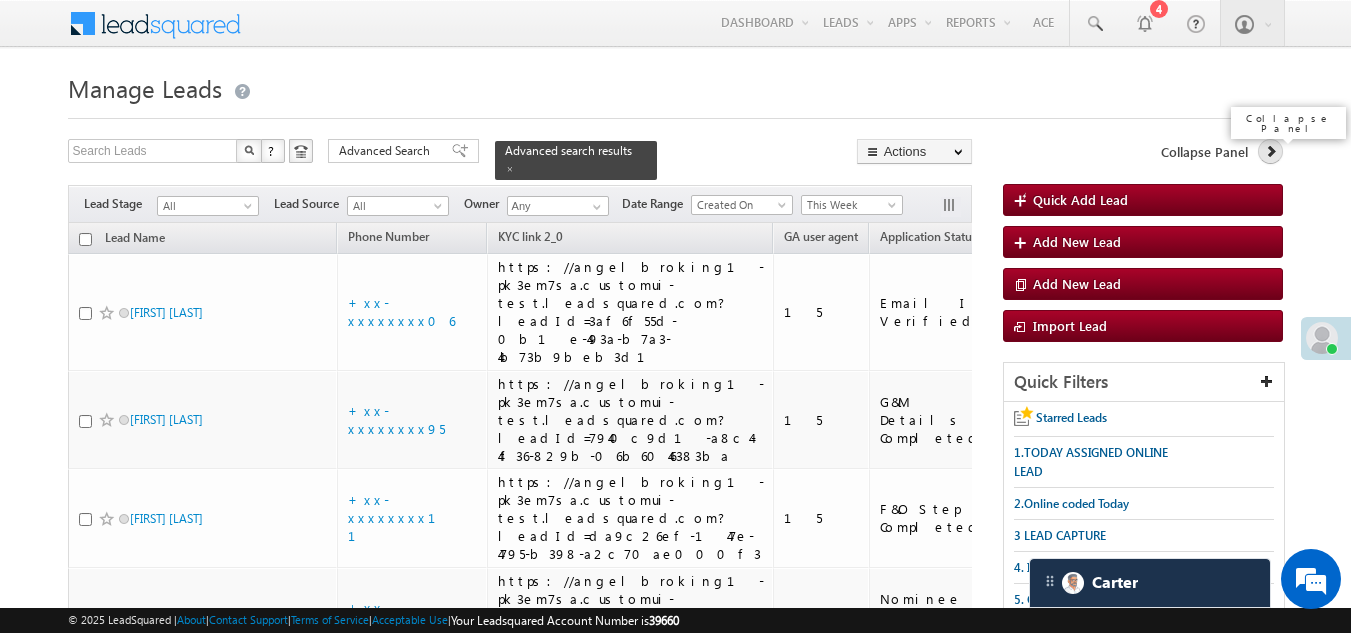 click at bounding box center [1271, 151] 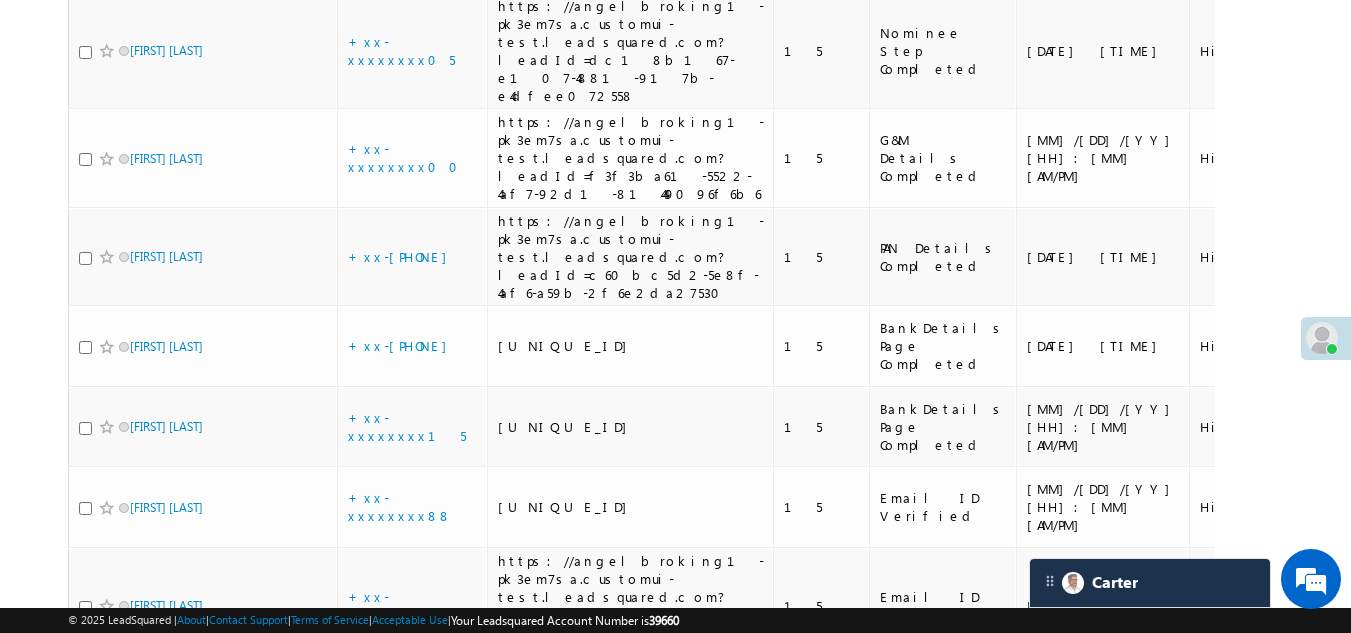 scroll, scrollTop: 2200, scrollLeft: 0, axis: vertical 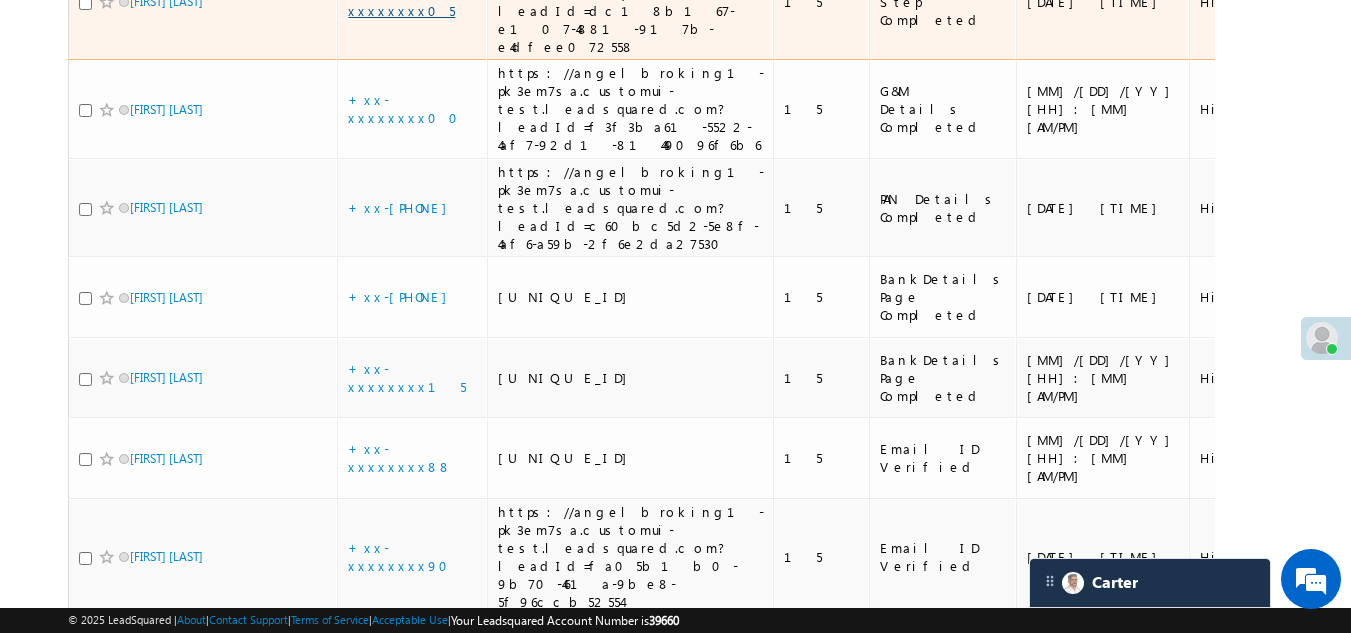 click on "+xx-xxxxxxxx05" at bounding box center [401, 1] 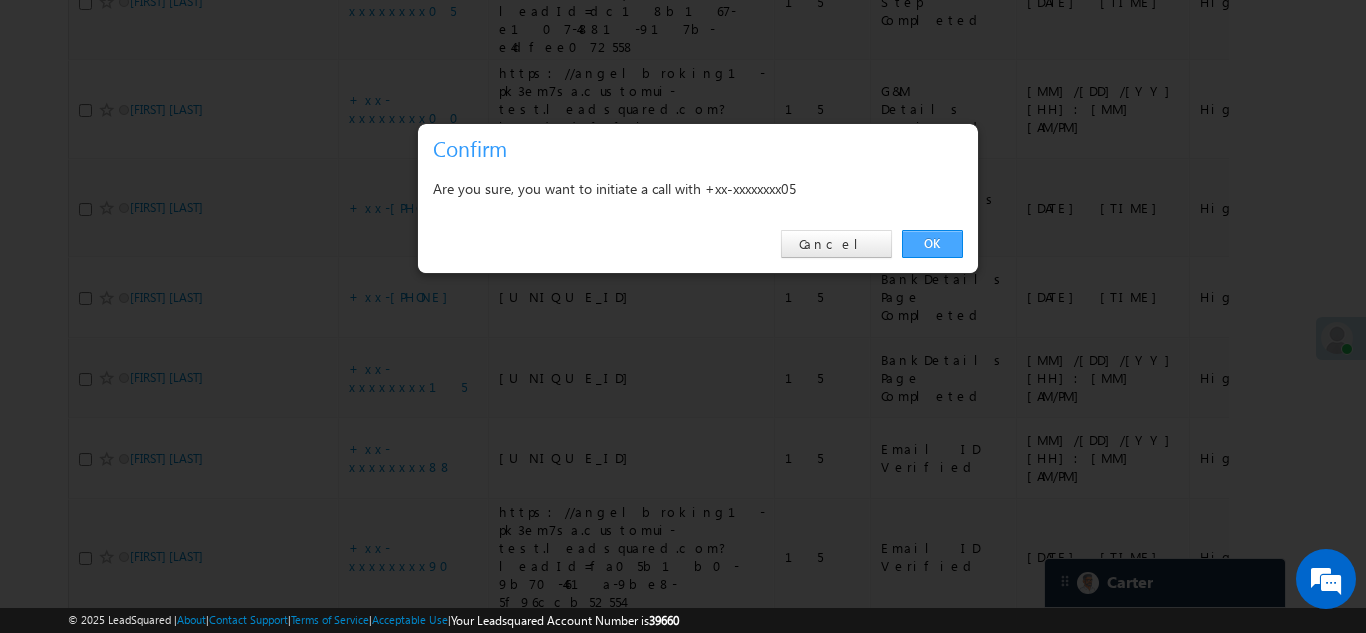 click on "OK" at bounding box center [932, 244] 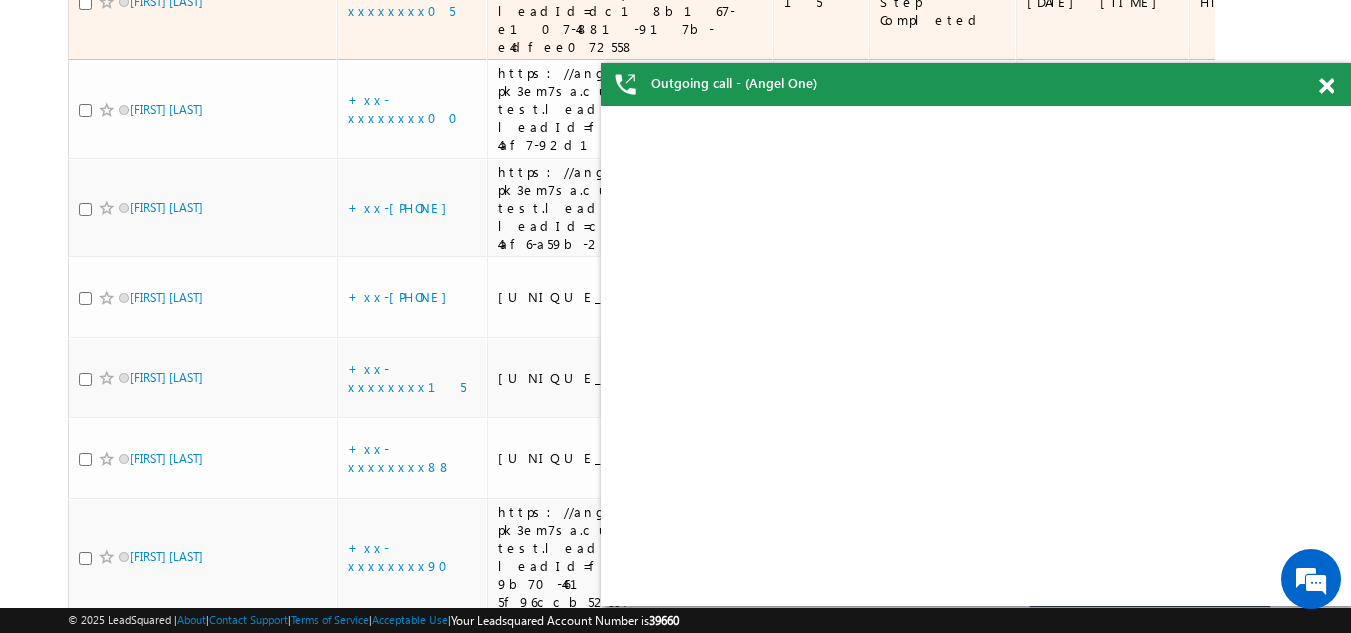 scroll, scrollTop: 0, scrollLeft: 0, axis: both 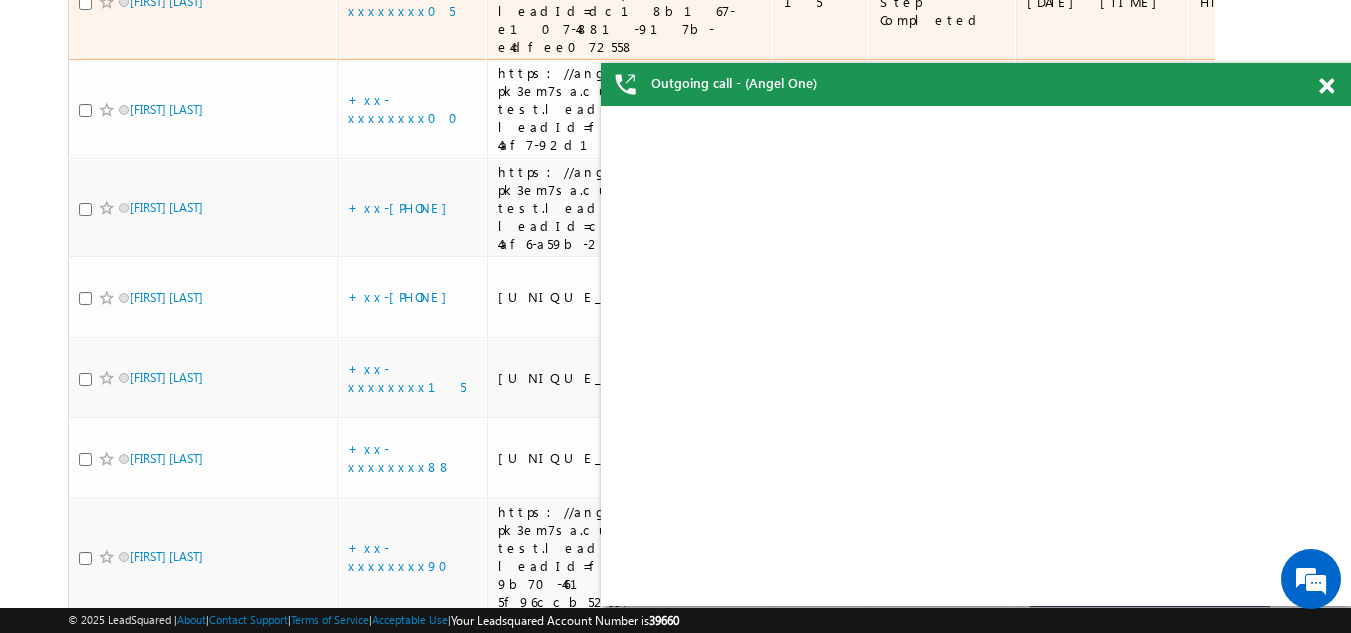 click at bounding box center (85, 3) 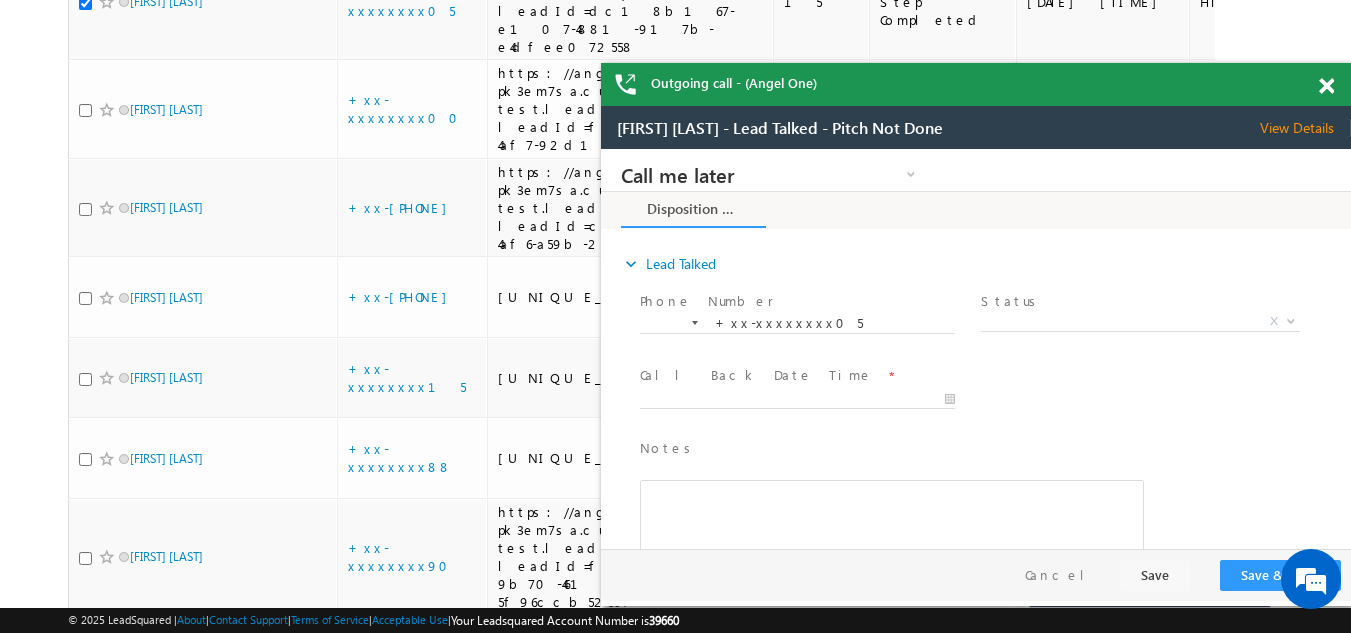 scroll, scrollTop: 0, scrollLeft: 0, axis: both 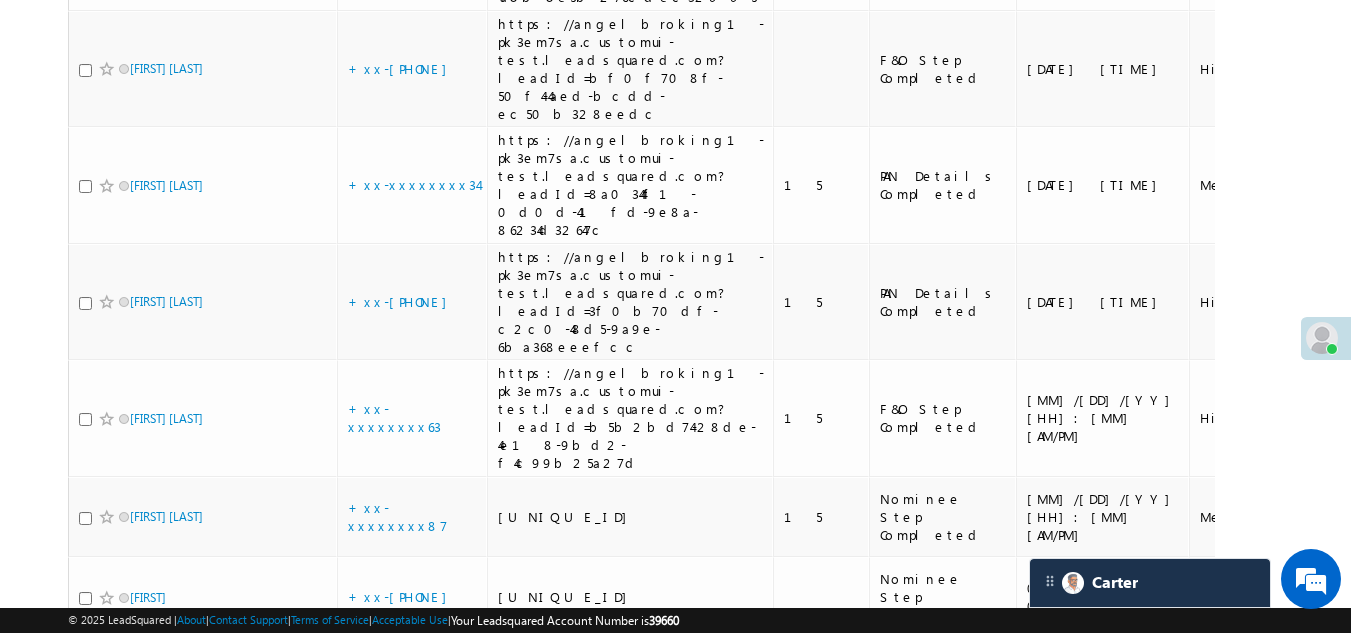 click on "+xx-xxxxxxxx50" at bounding box center [401, -129] 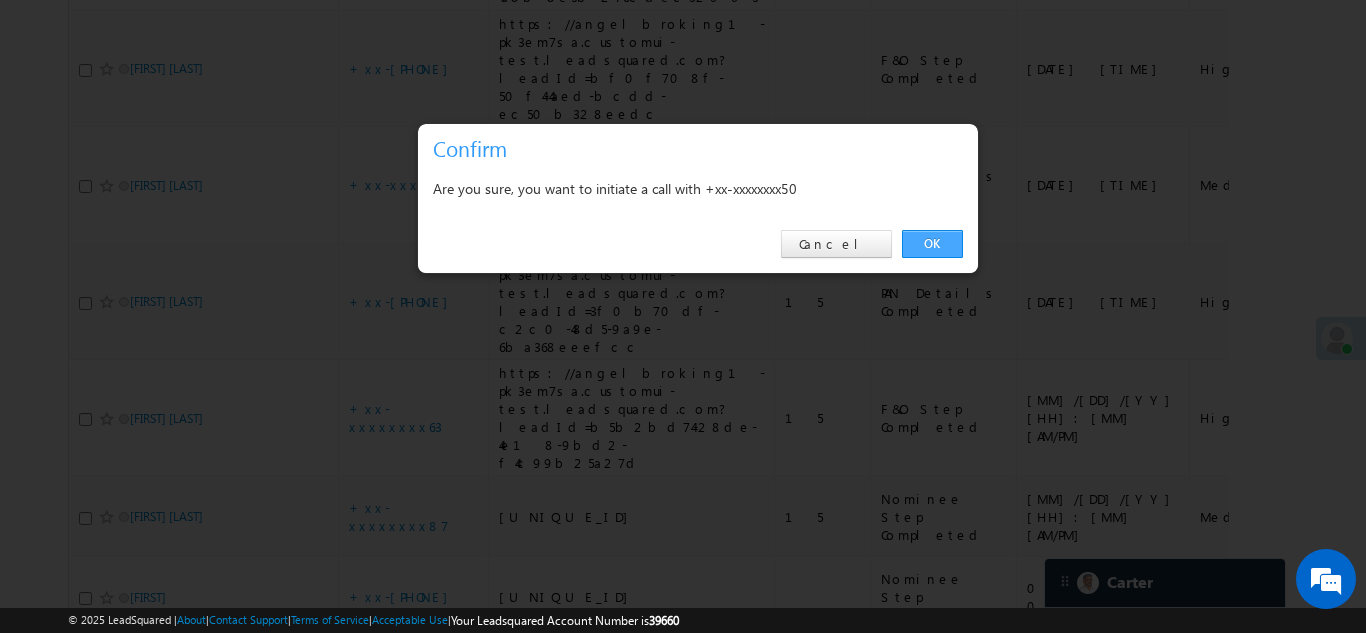 click on "OK" at bounding box center (932, 244) 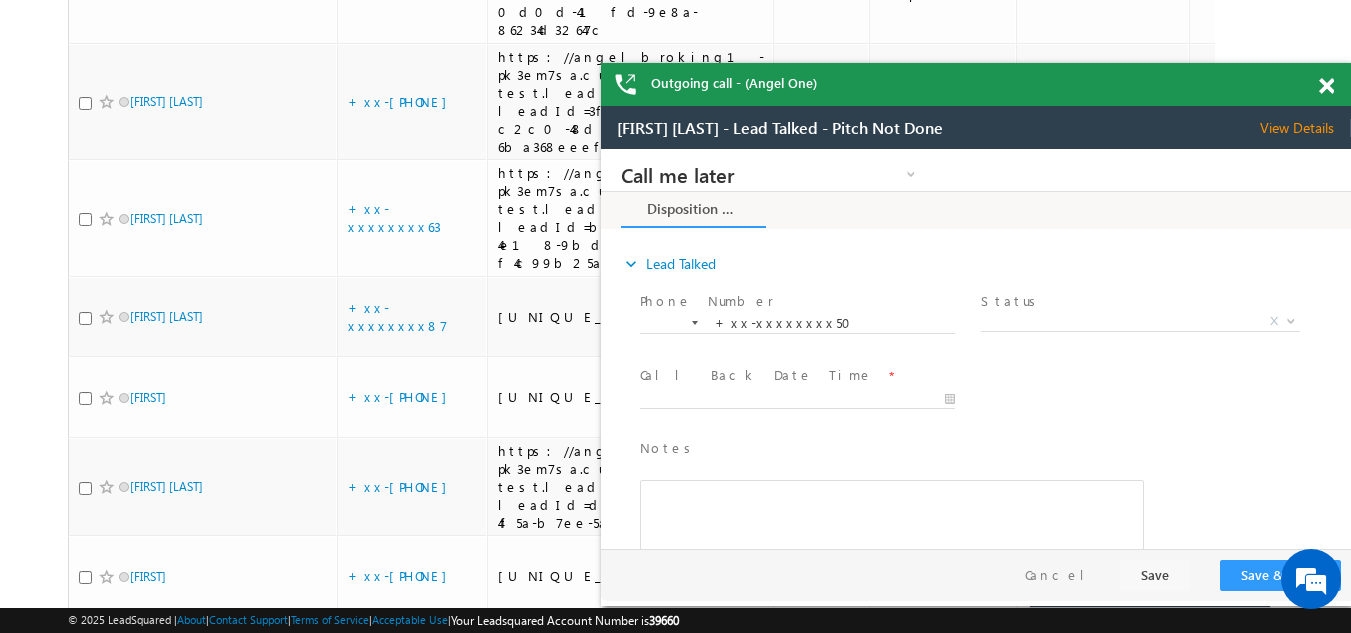 scroll, scrollTop: 0, scrollLeft: 0, axis: both 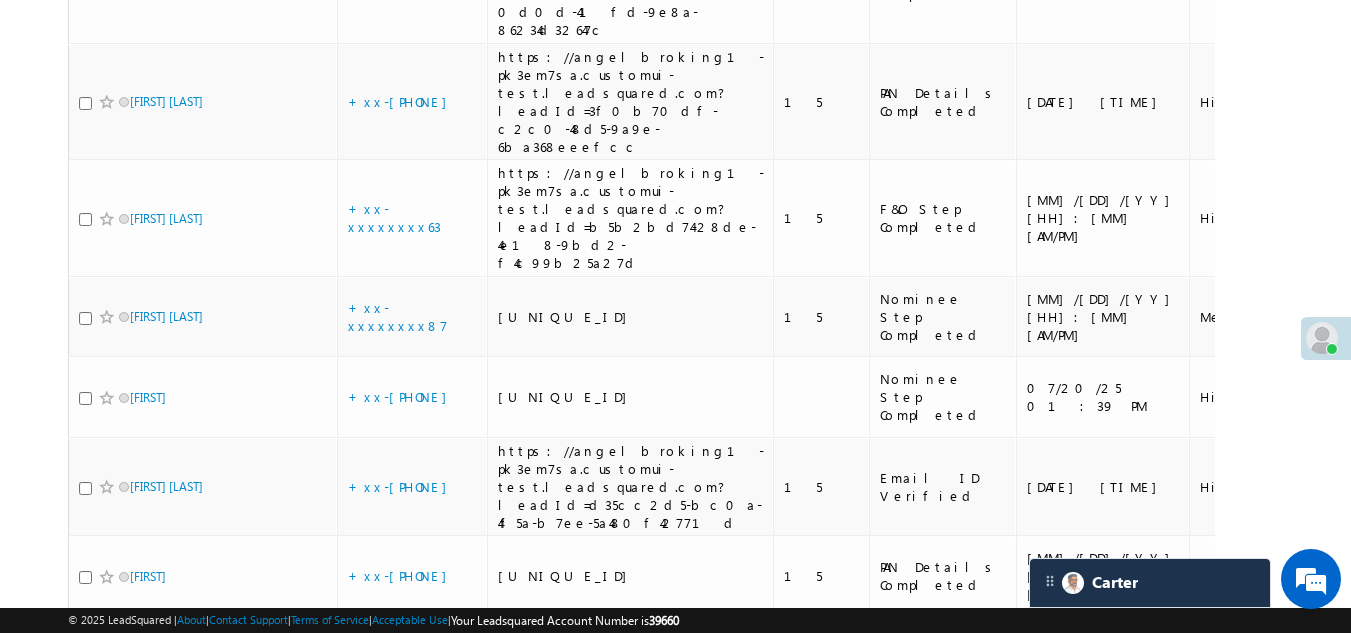 click on "+xx-xxxxxxxx30" at bounding box center [402, -132] 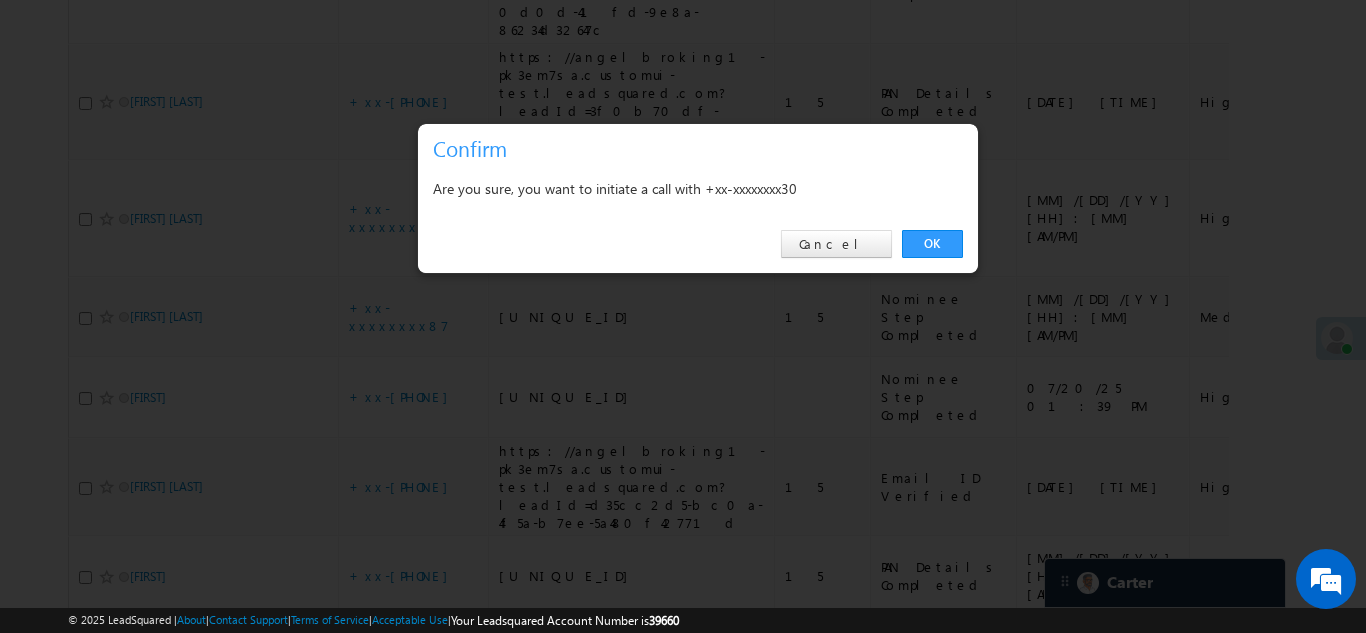 click on "OK" at bounding box center [932, 244] 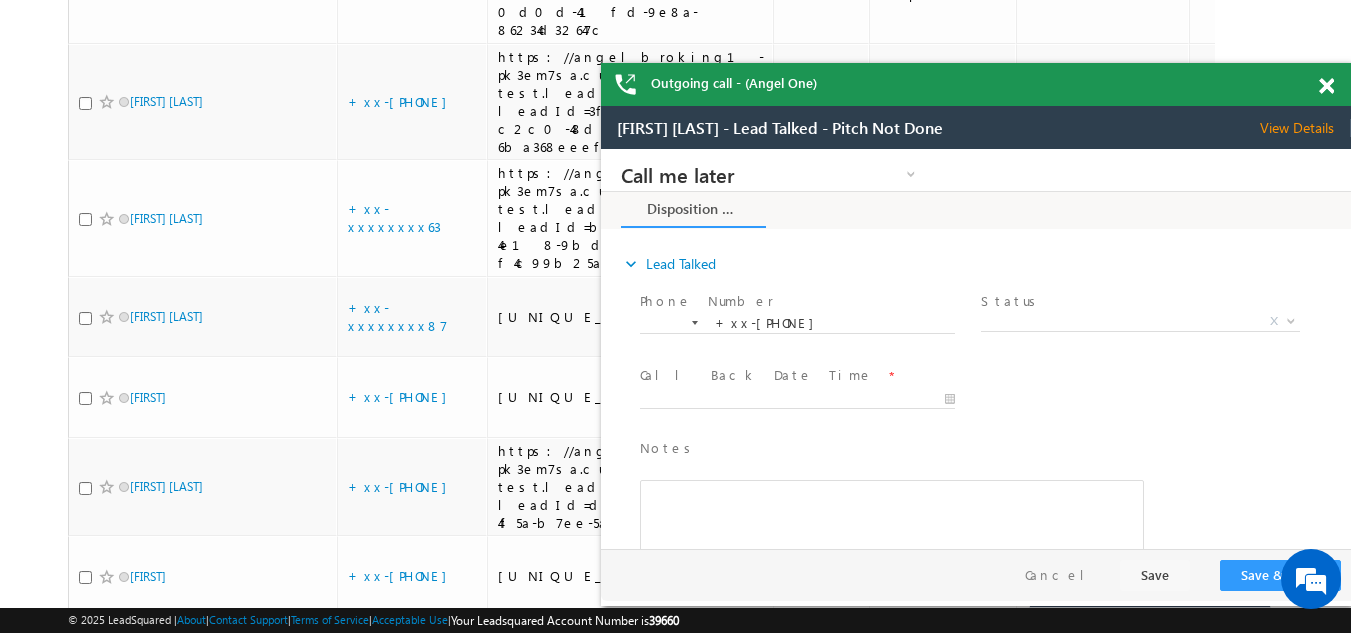 scroll, scrollTop: 0, scrollLeft: 0, axis: both 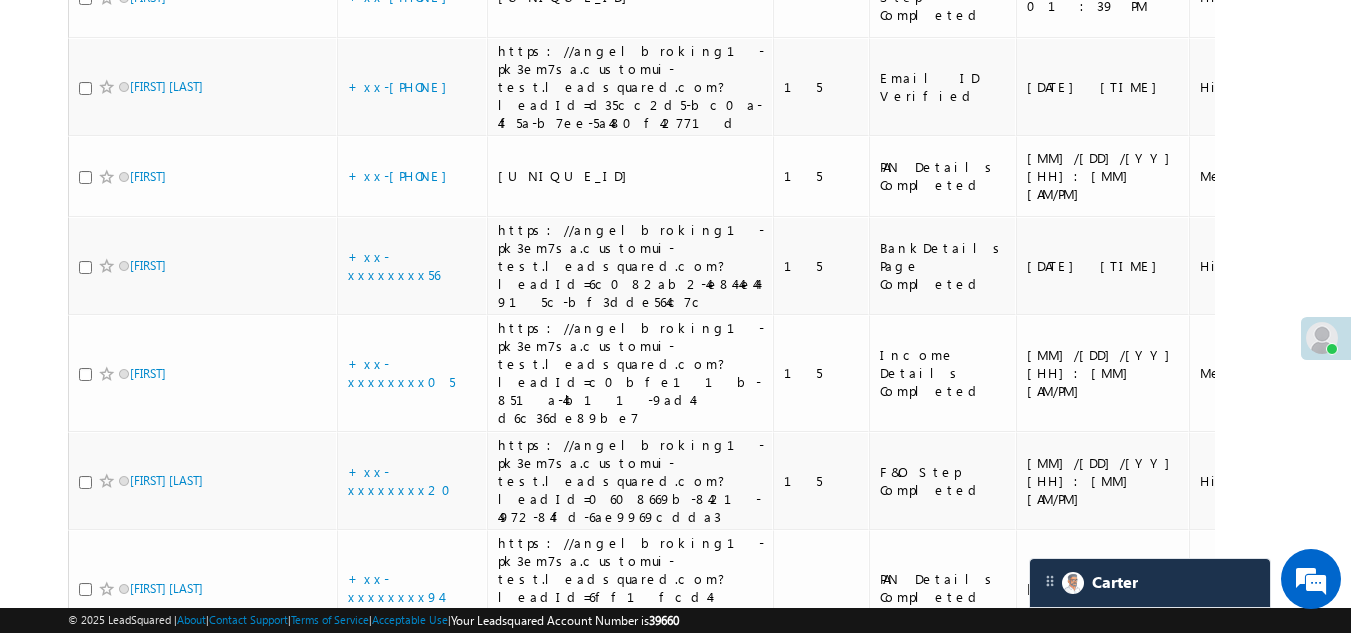 click on "+xx-xxxxxxxx63" at bounding box center [394, -183] 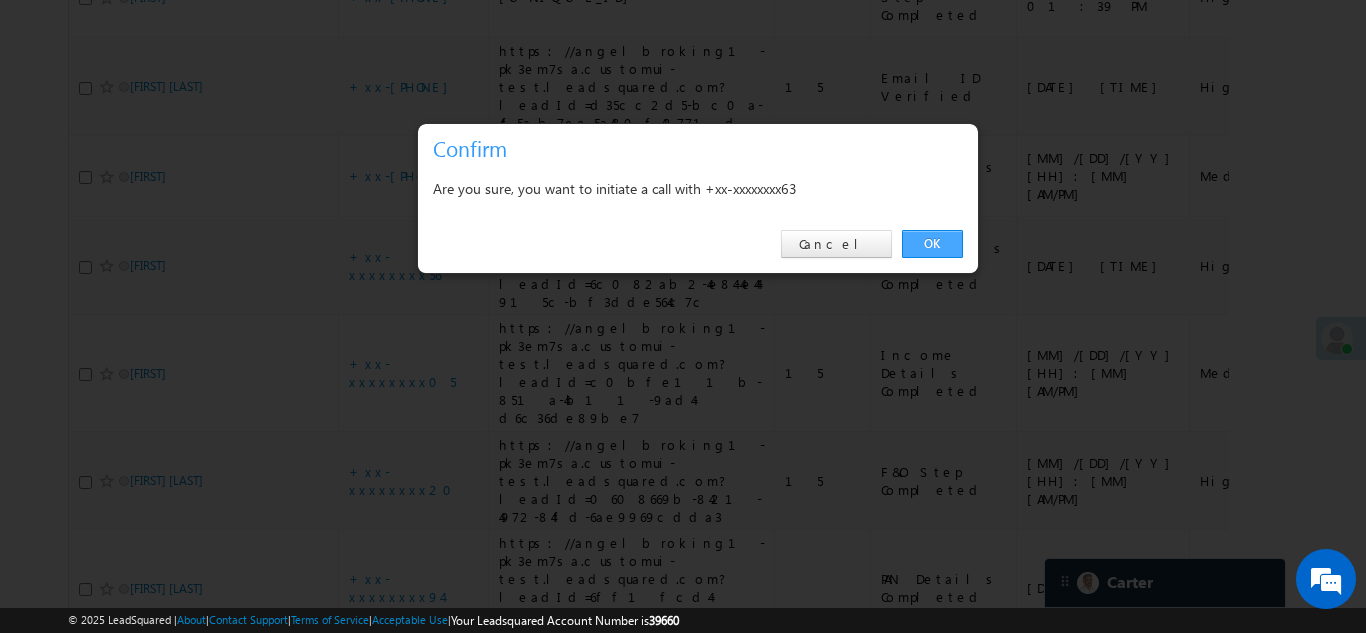click on "OK" at bounding box center [932, 244] 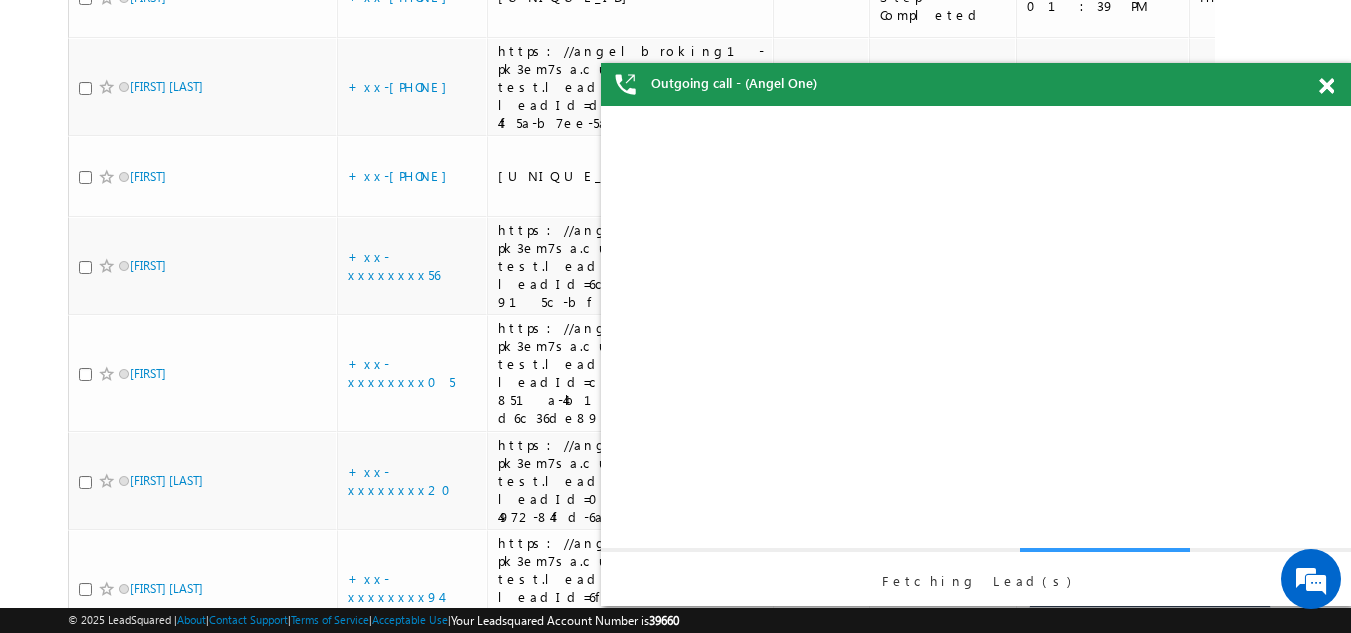 click at bounding box center (85, -181) 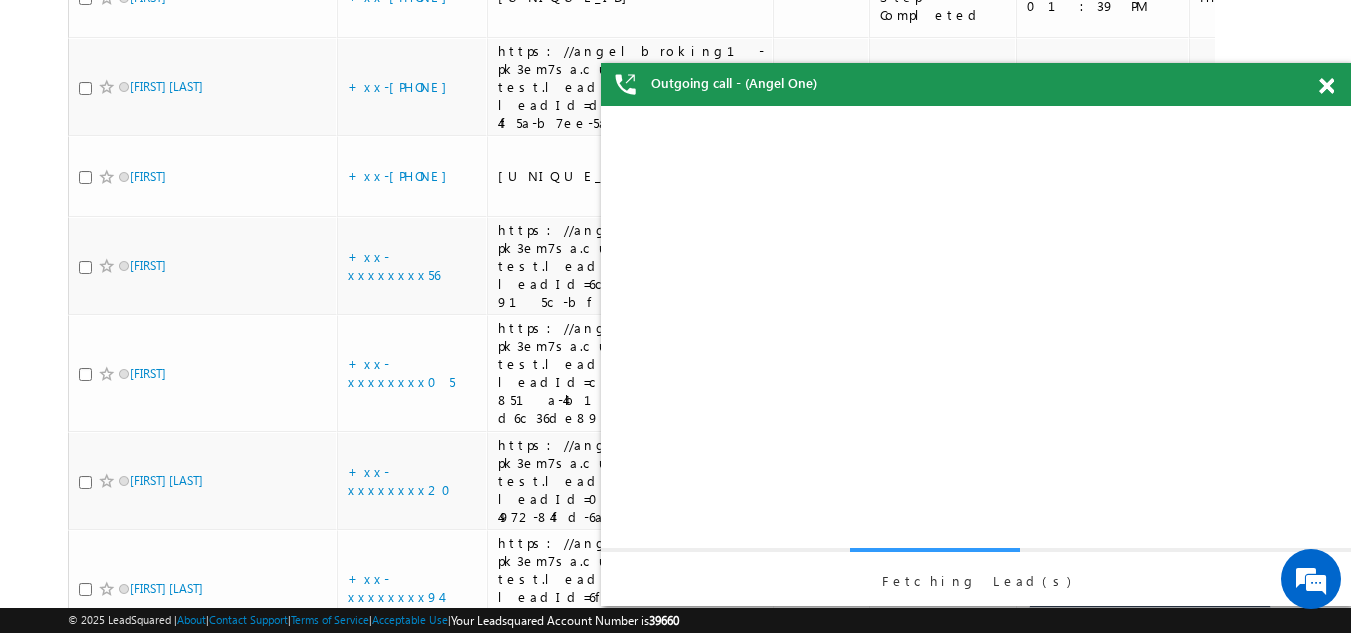 checkbox on "true" 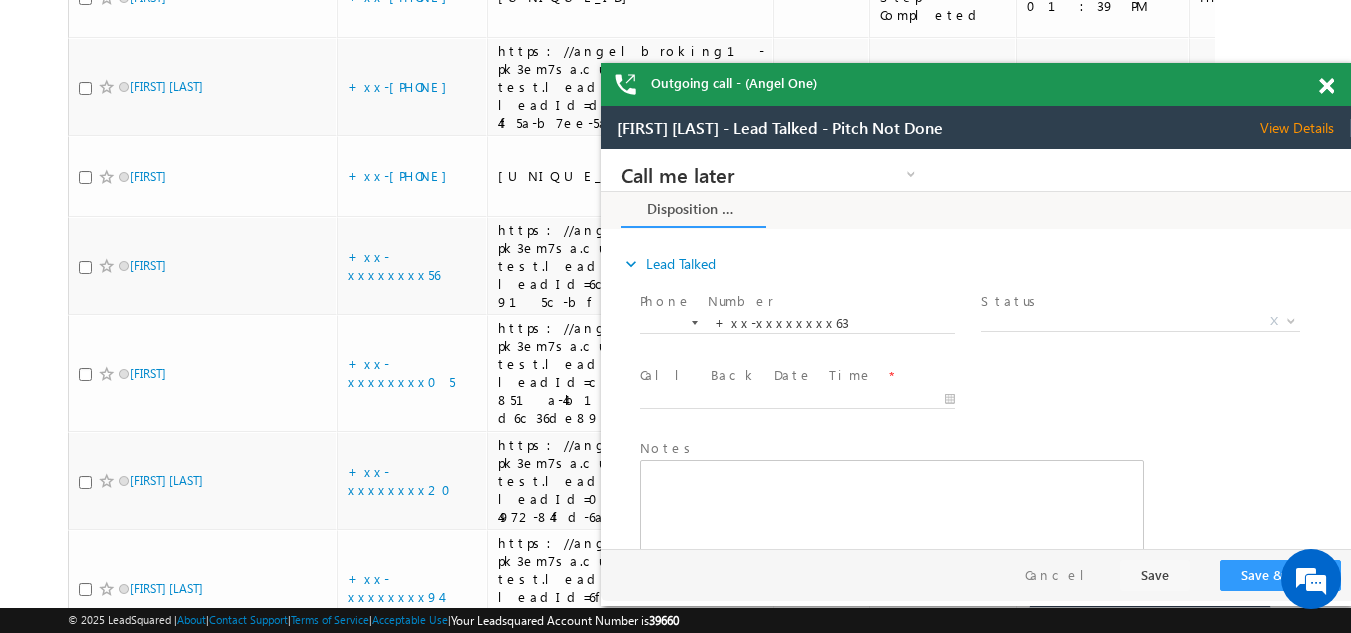 scroll, scrollTop: 0, scrollLeft: 0, axis: both 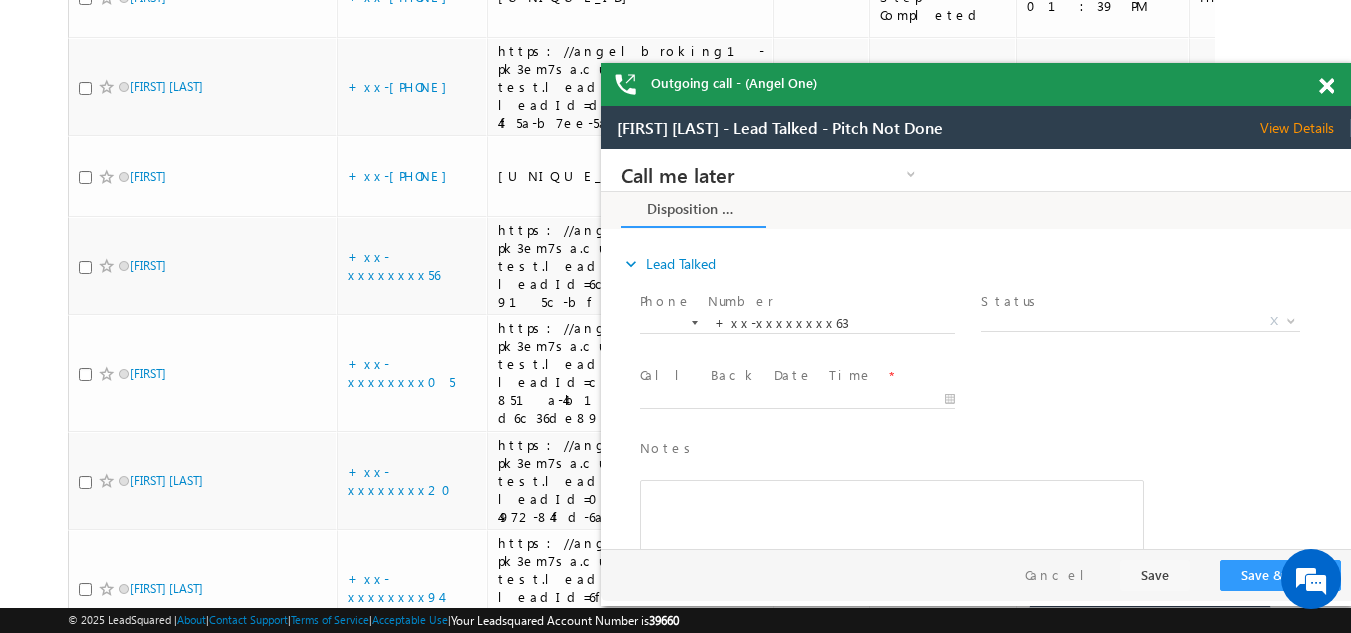 click at bounding box center [1326, 86] 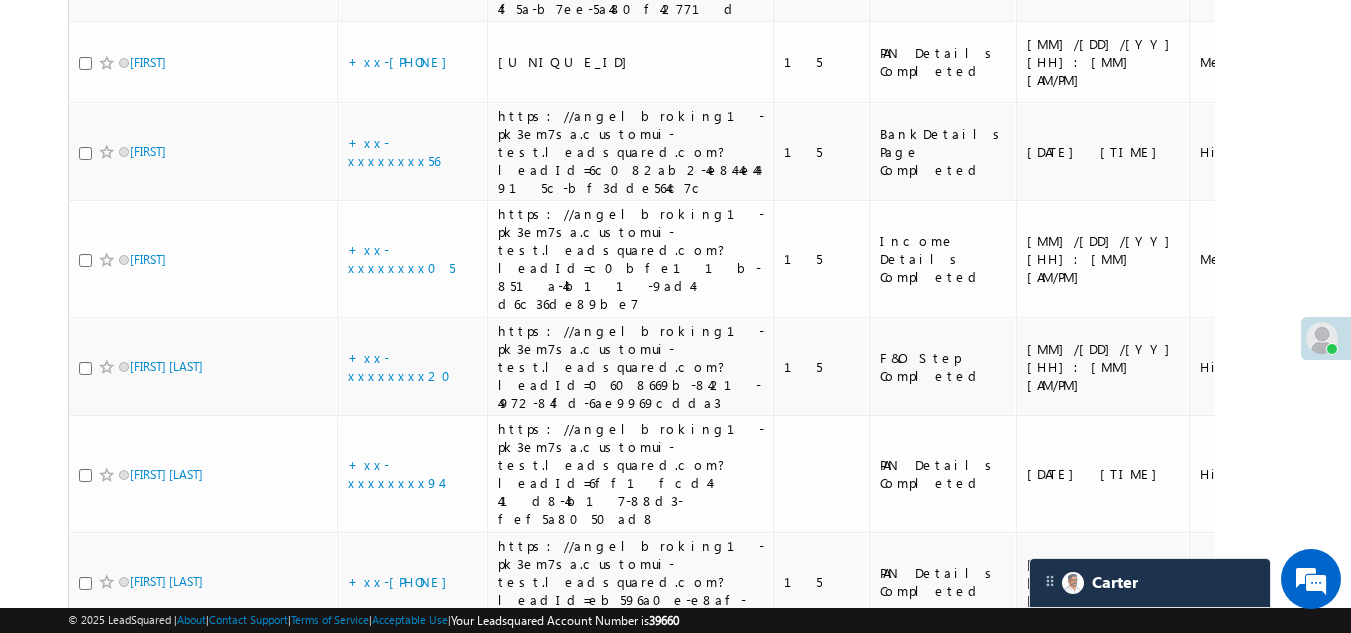 scroll, scrollTop: 3954, scrollLeft: 0, axis: vertical 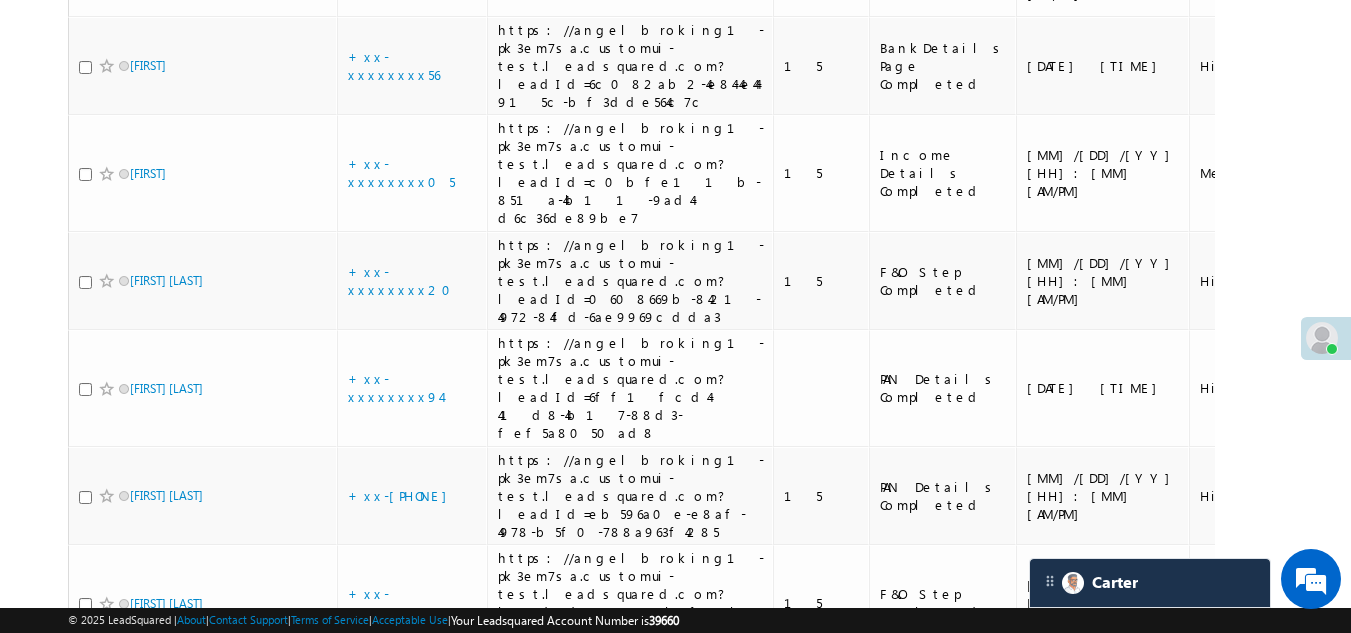 click on "+xx-xxxxxxxx87" at bounding box center [398, -284] 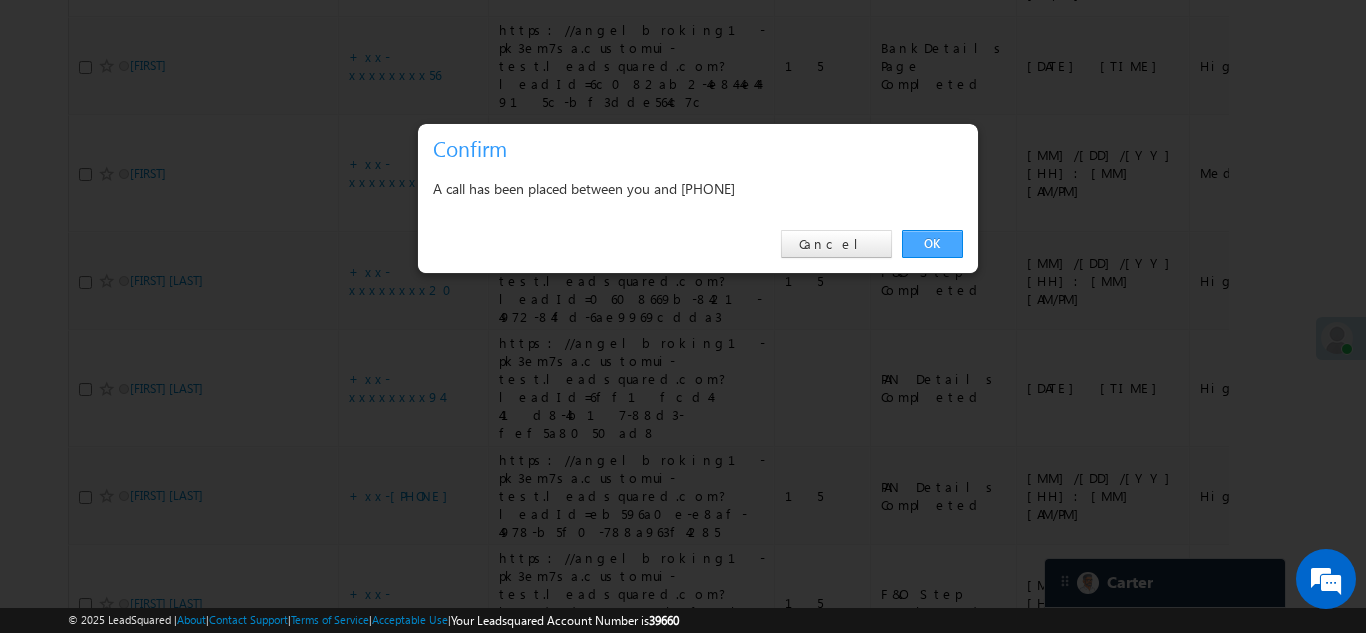click on "OK" at bounding box center [932, 244] 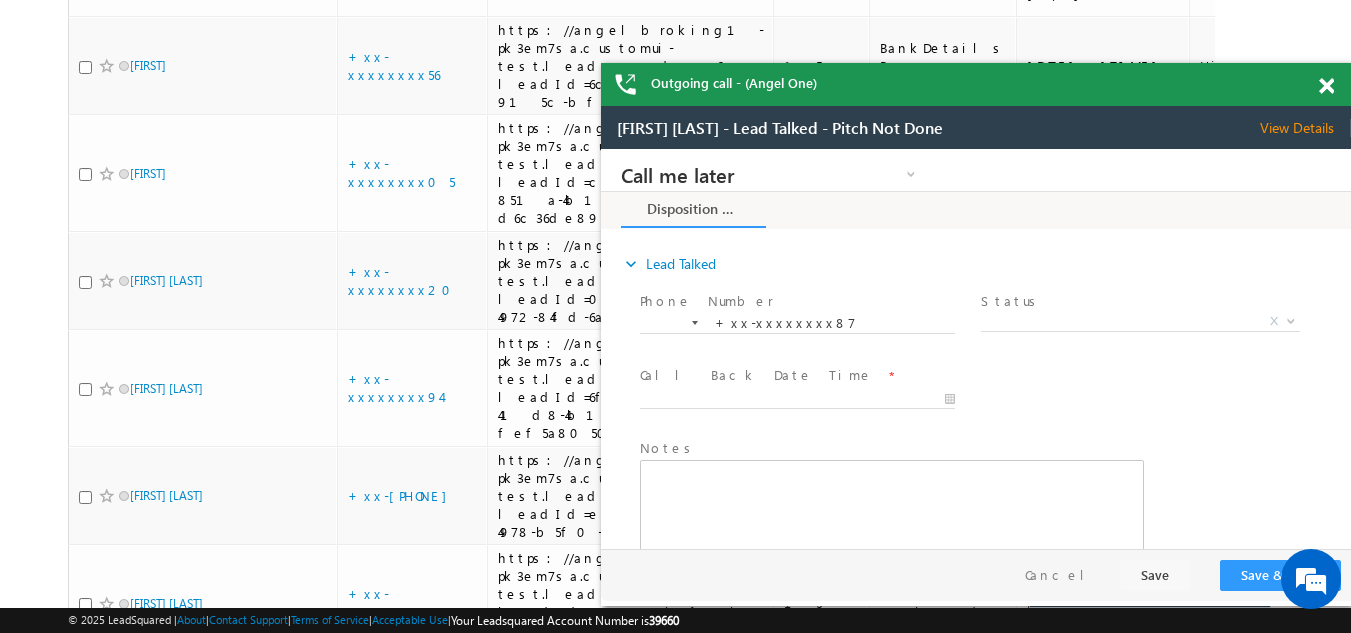scroll, scrollTop: 0, scrollLeft: 0, axis: both 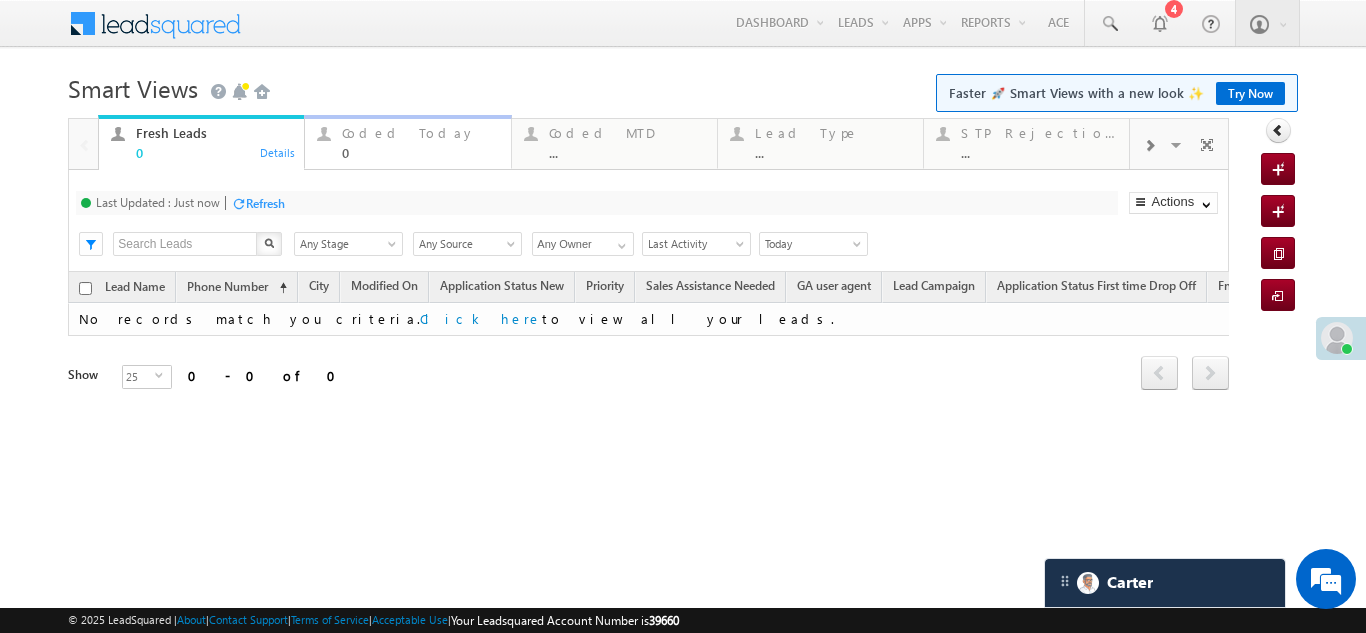 click on "0" at bounding box center (420, 152) 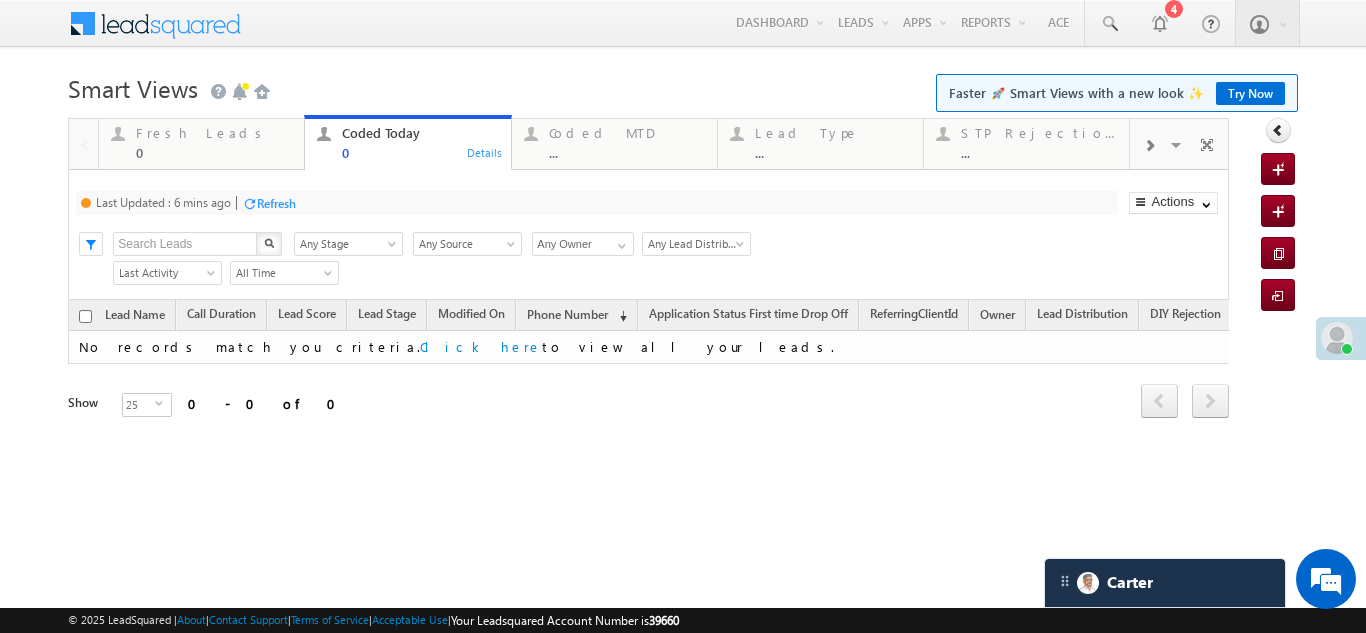 click on "Refresh" at bounding box center [276, 203] 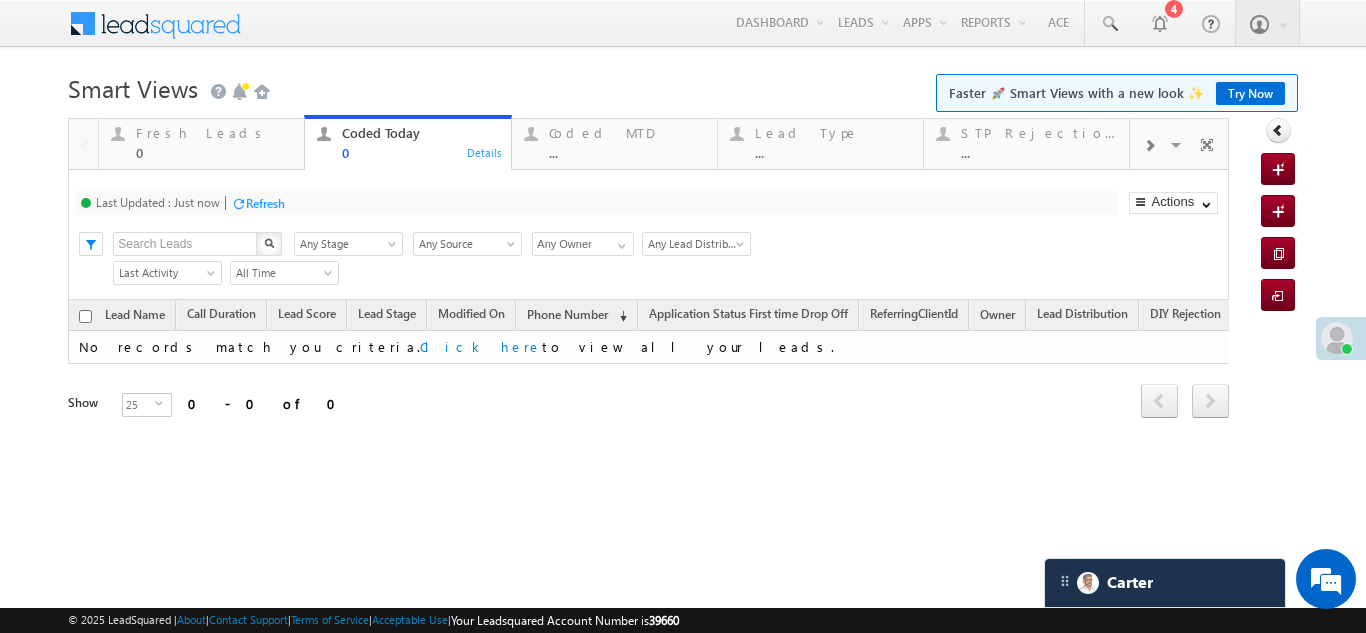 click on "Refresh" at bounding box center [265, 203] 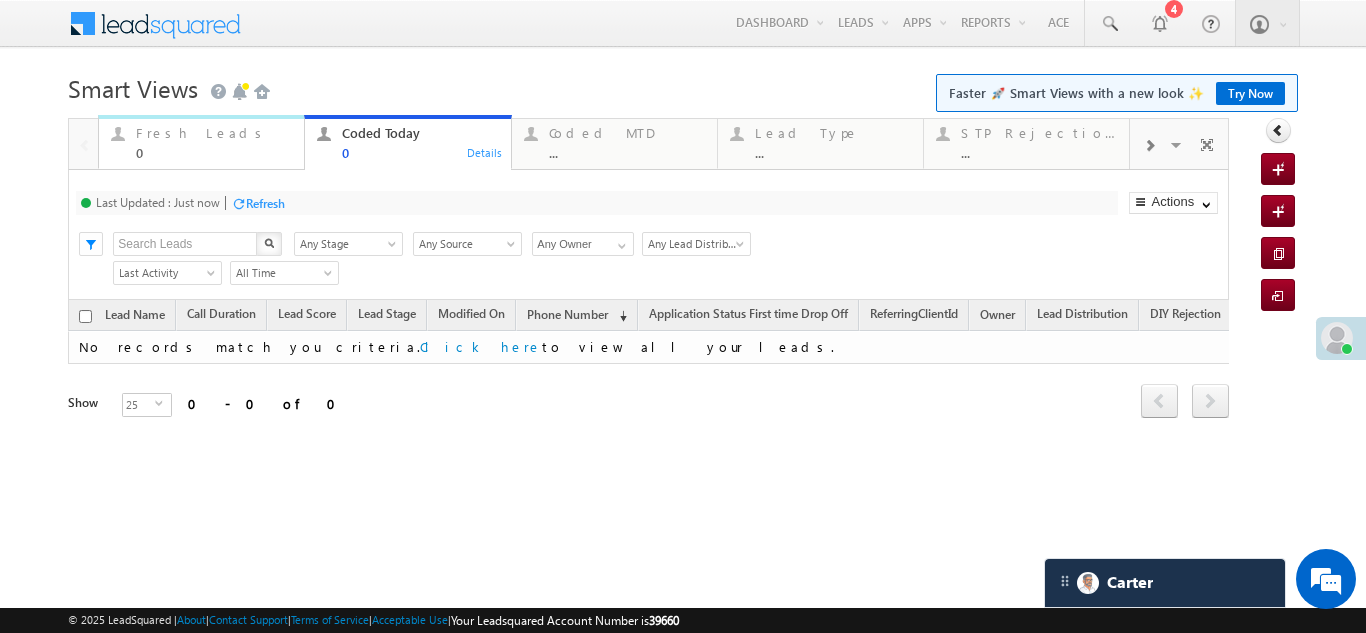 click on "Fresh Leads" at bounding box center (214, 133) 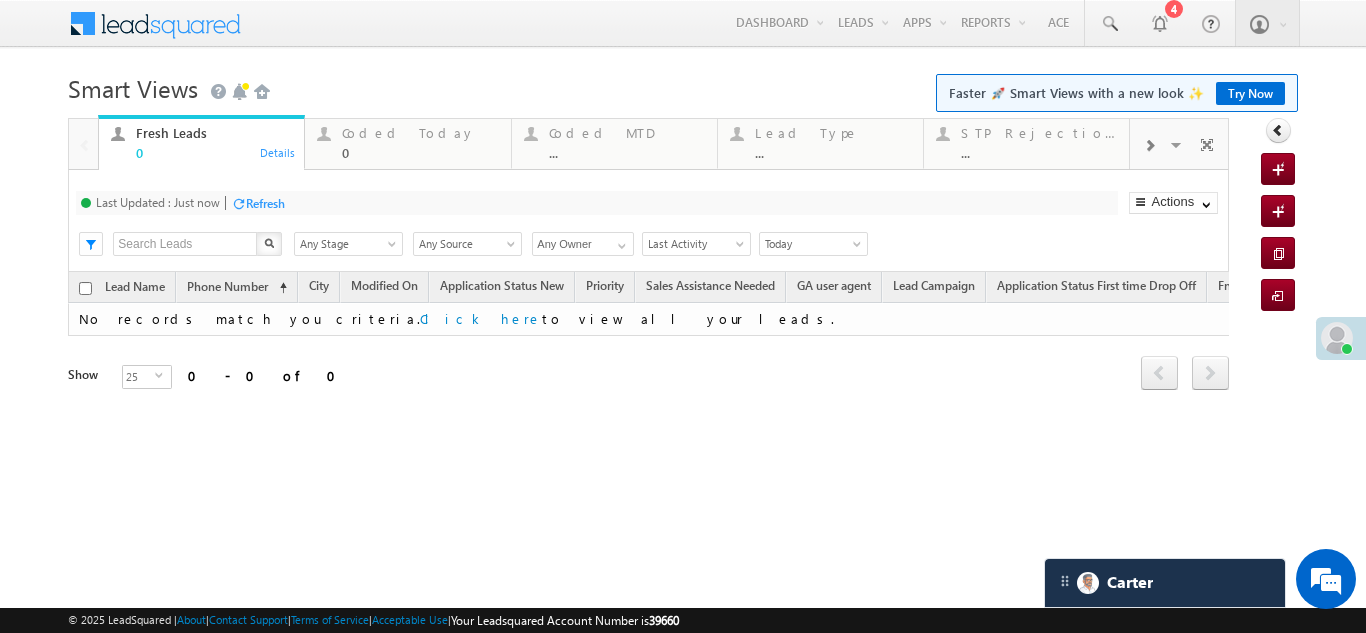 click on "Refresh" at bounding box center (265, 203) 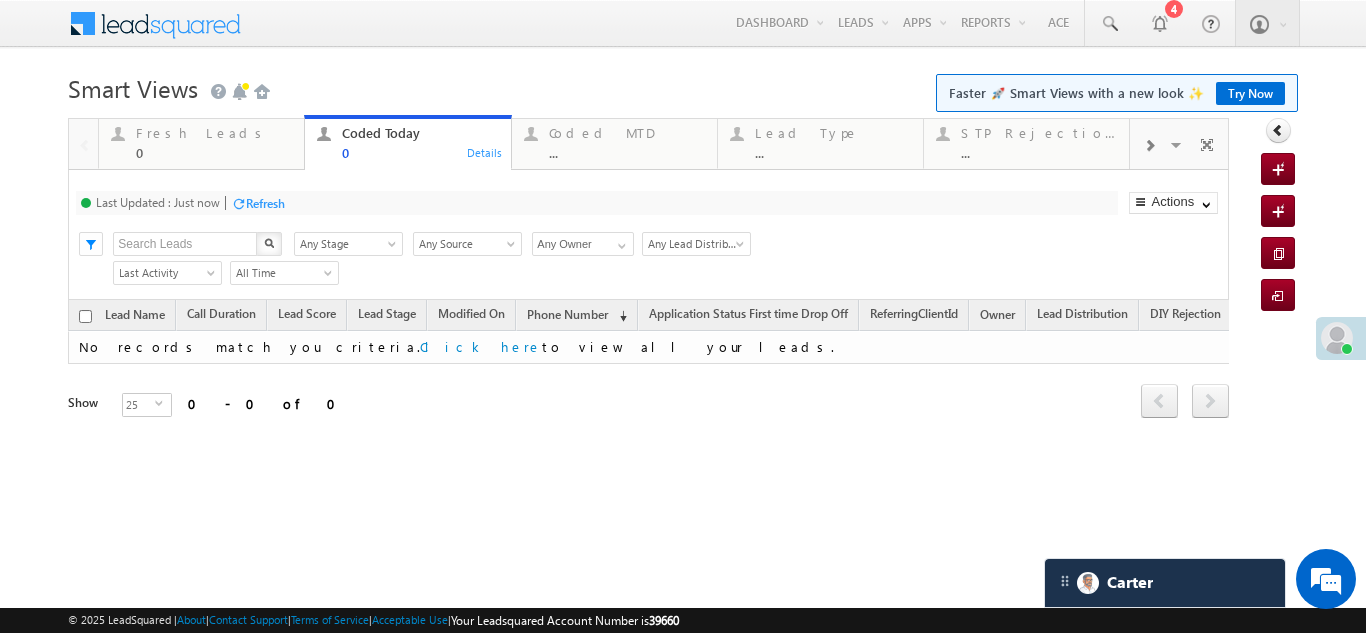 click on "Refresh" at bounding box center (265, 203) 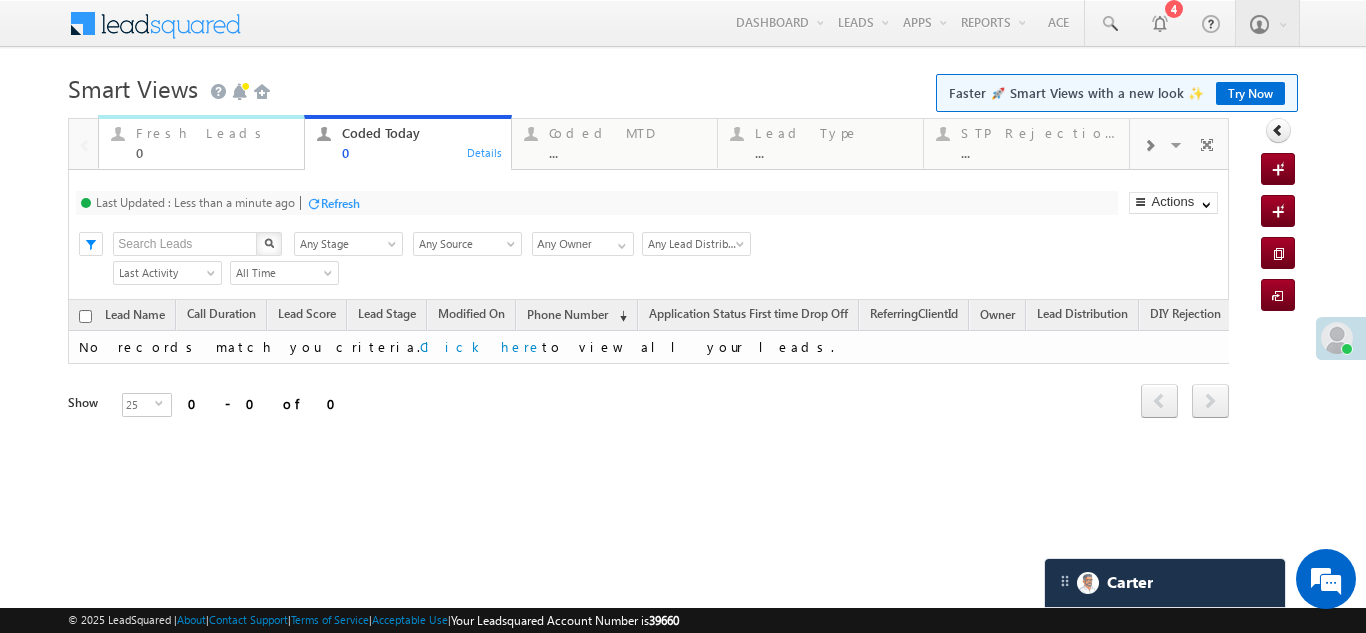 click on "Fresh Leads" at bounding box center (214, 133) 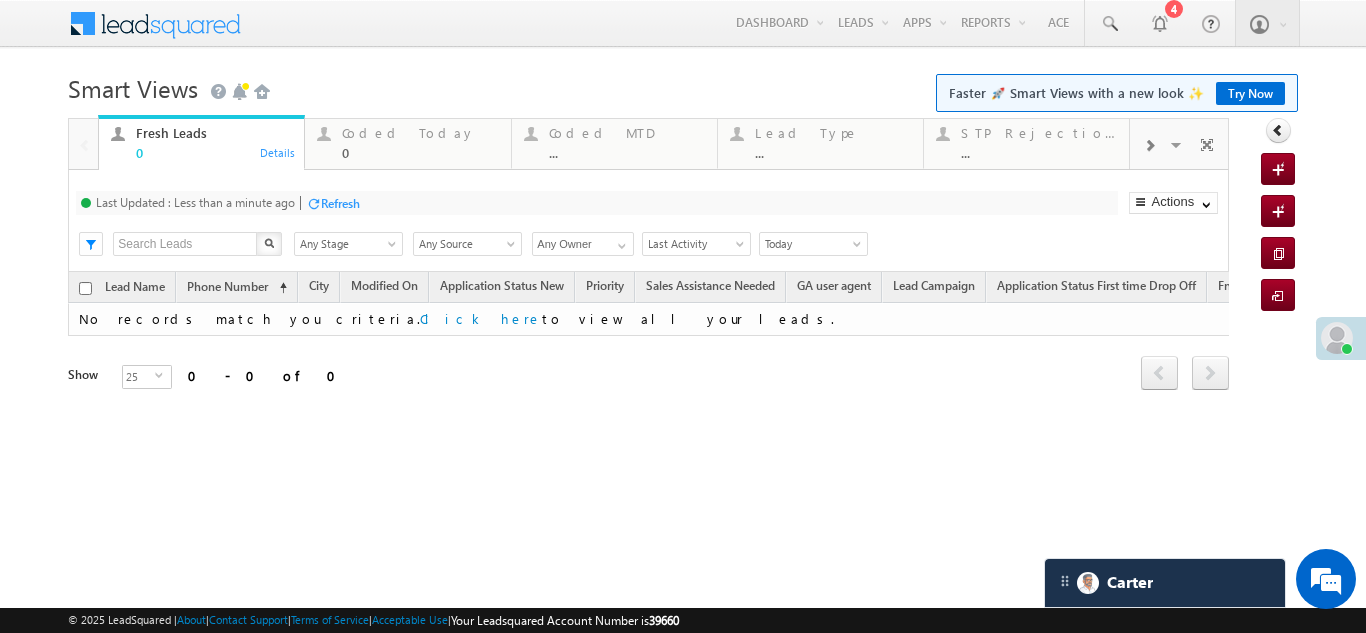 click on "Refresh" at bounding box center [340, 203] 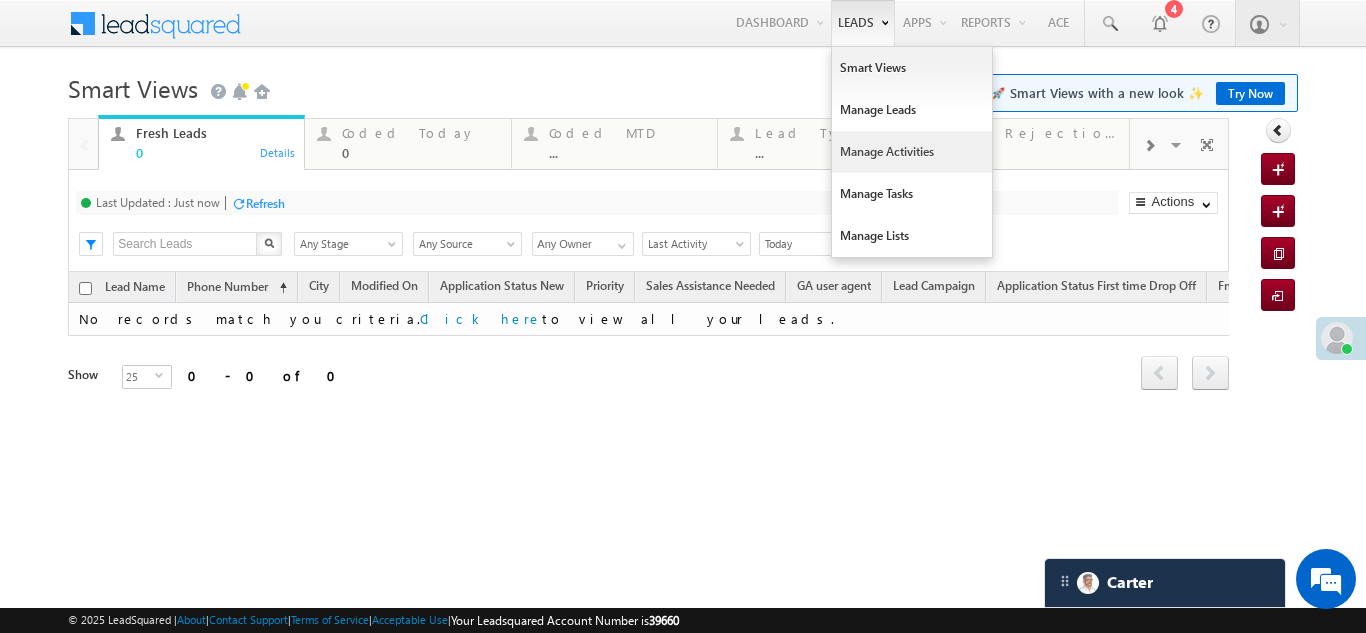click on "Manage Activities" at bounding box center (912, 152) 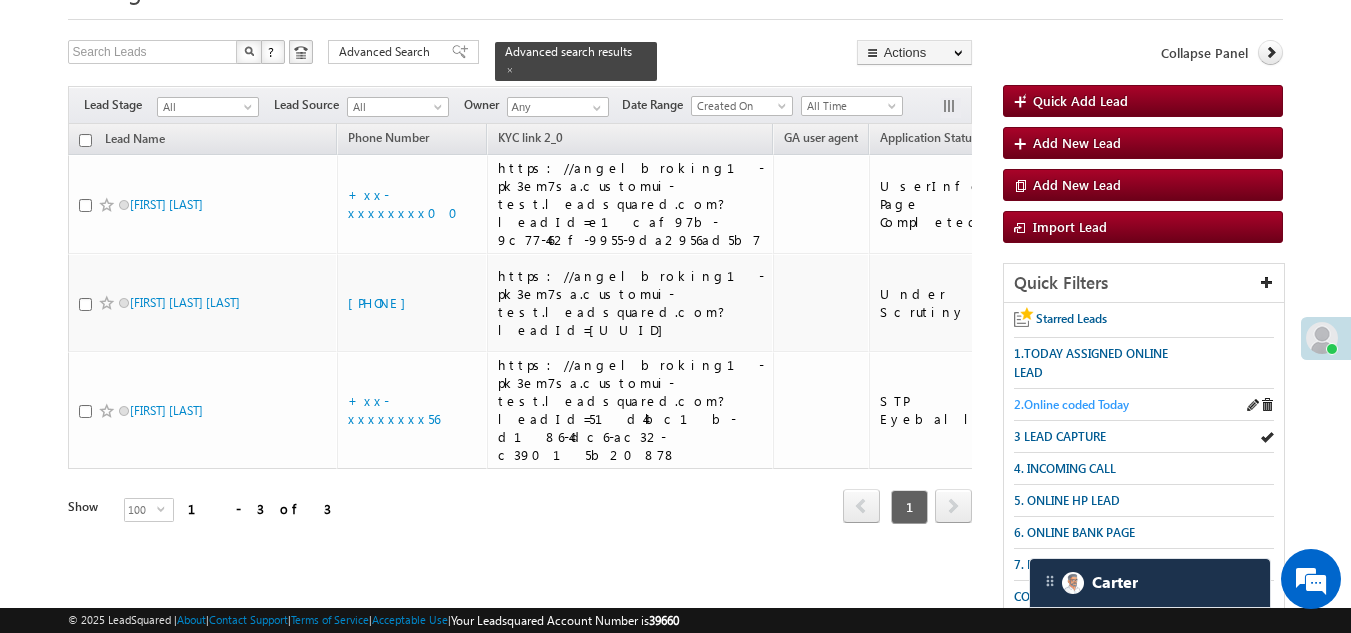 scroll, scrollTop: 99, scrollLeft: 0, axis: vertical 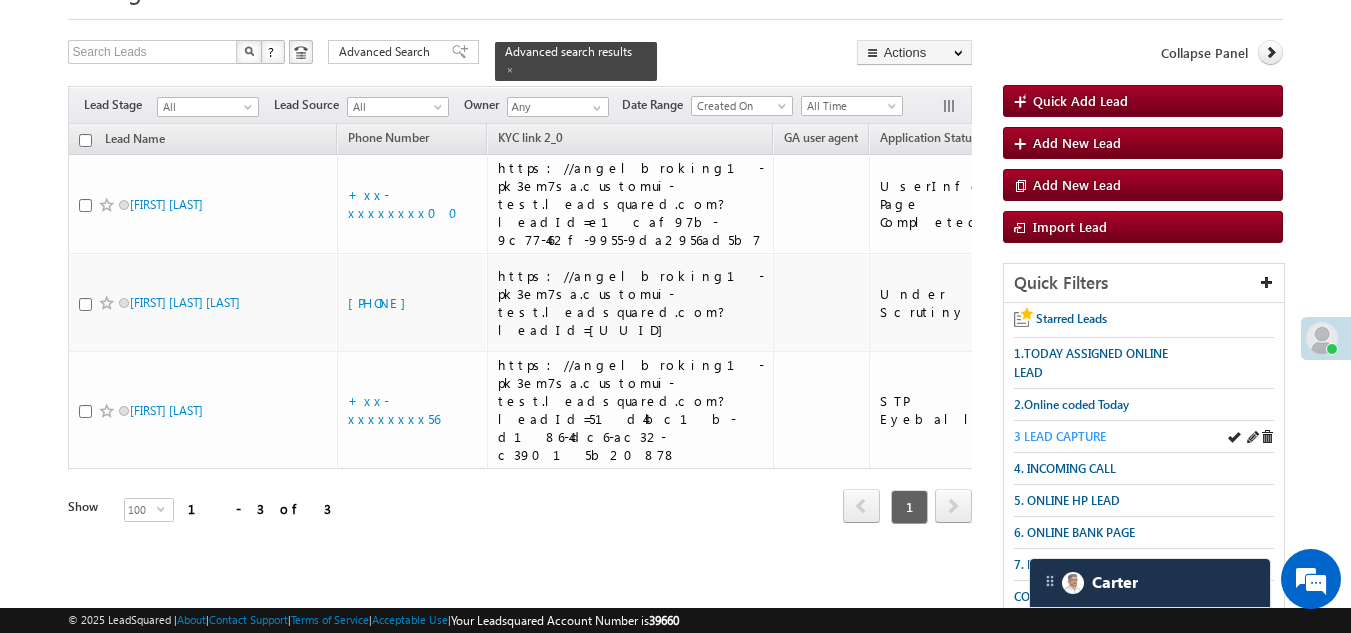 click on "3 LEAD CAPTURE" at bounding box center (1060, 436) 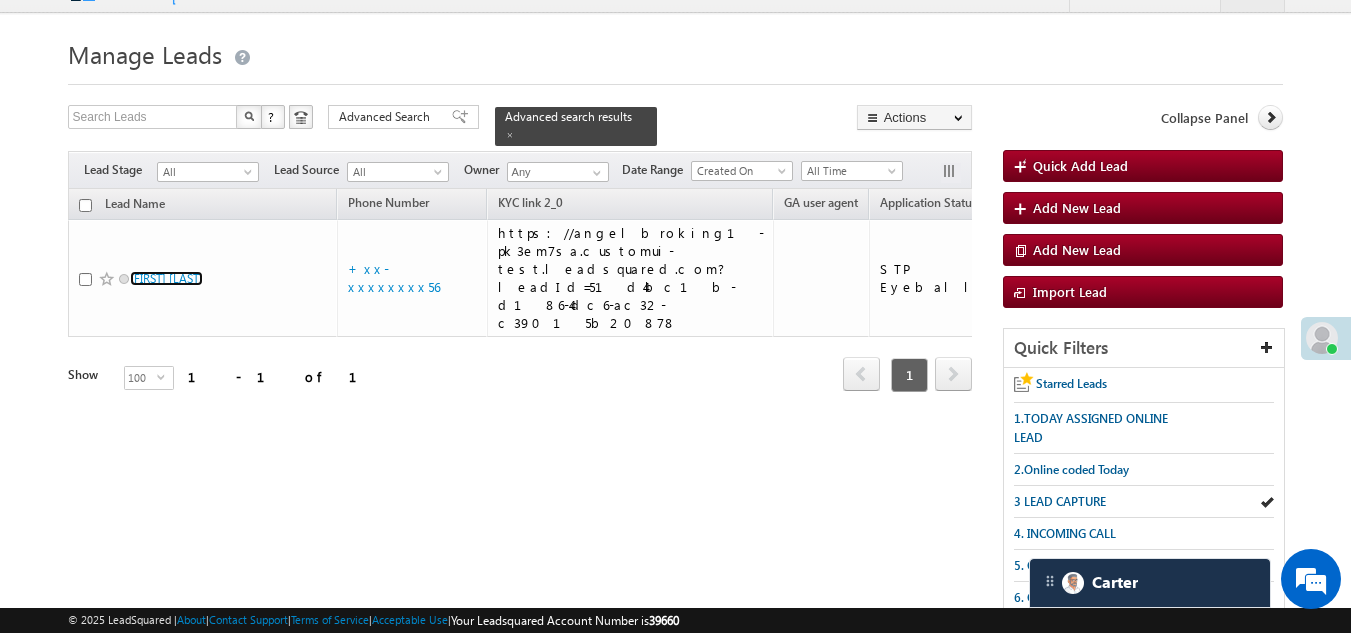 scroll, scrollTop: 0, scrollLeft: 0, axis: both 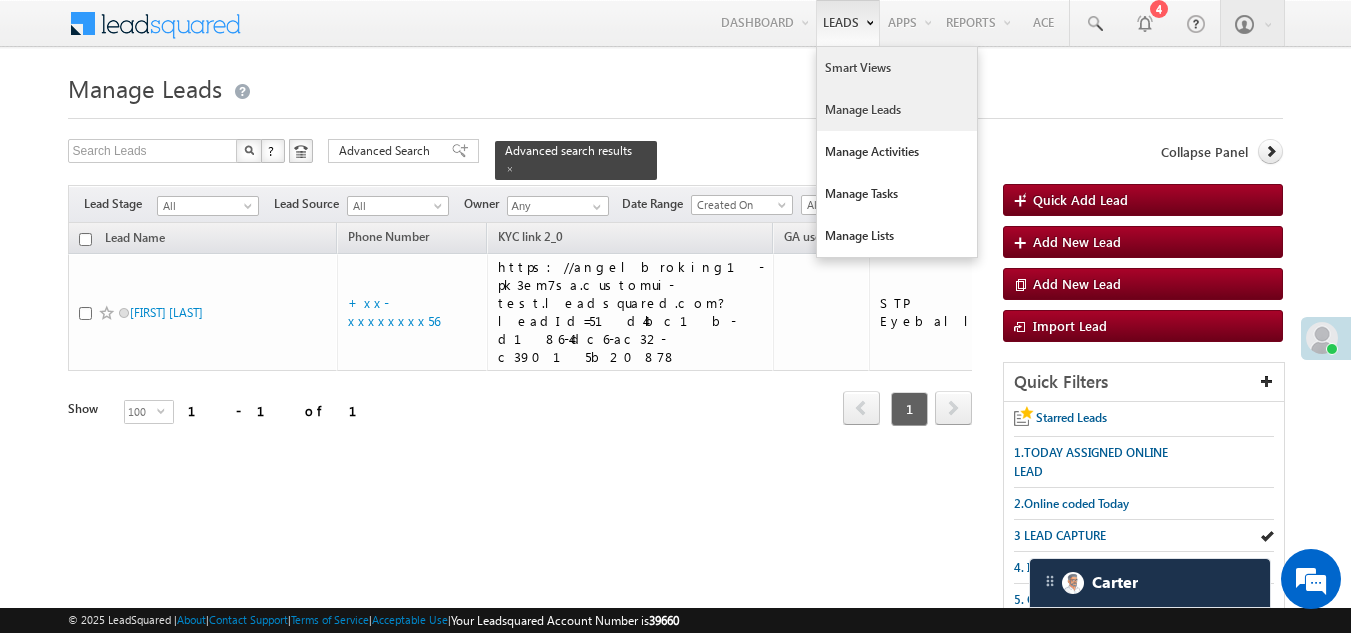 click on "Smart Views" at bounding box center [897, 68] 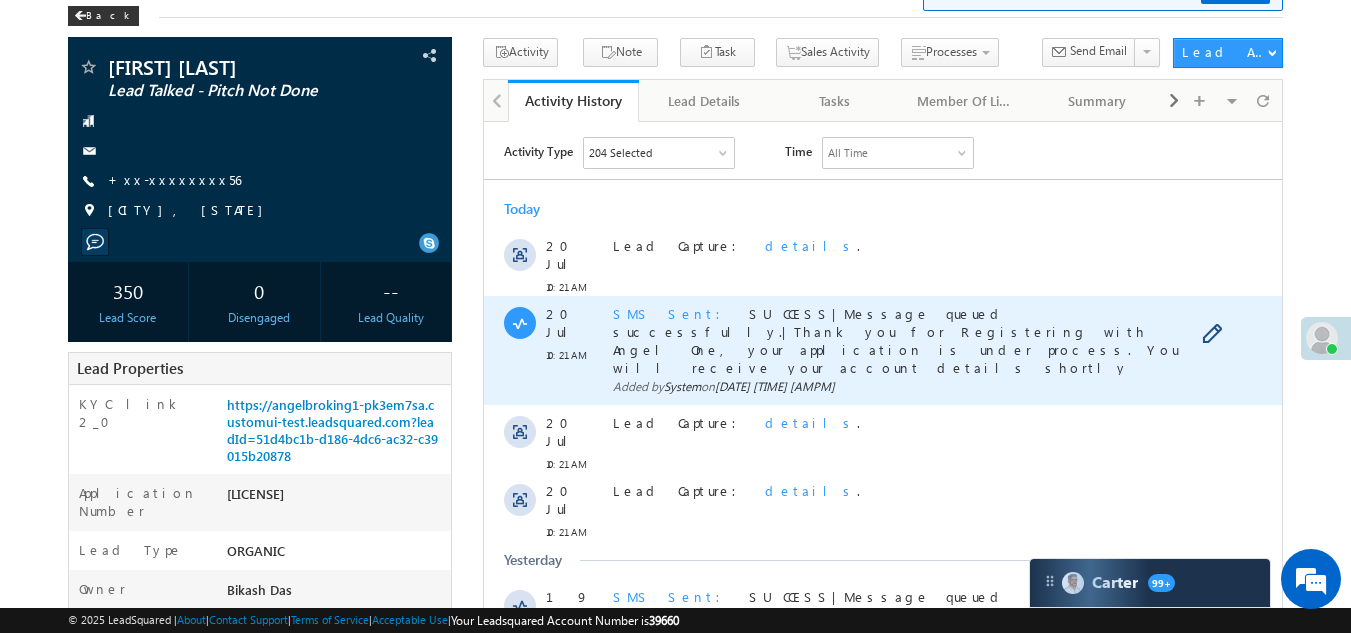 scroll, scrollTop: 100, scrollLeft: 0, axis: vertical 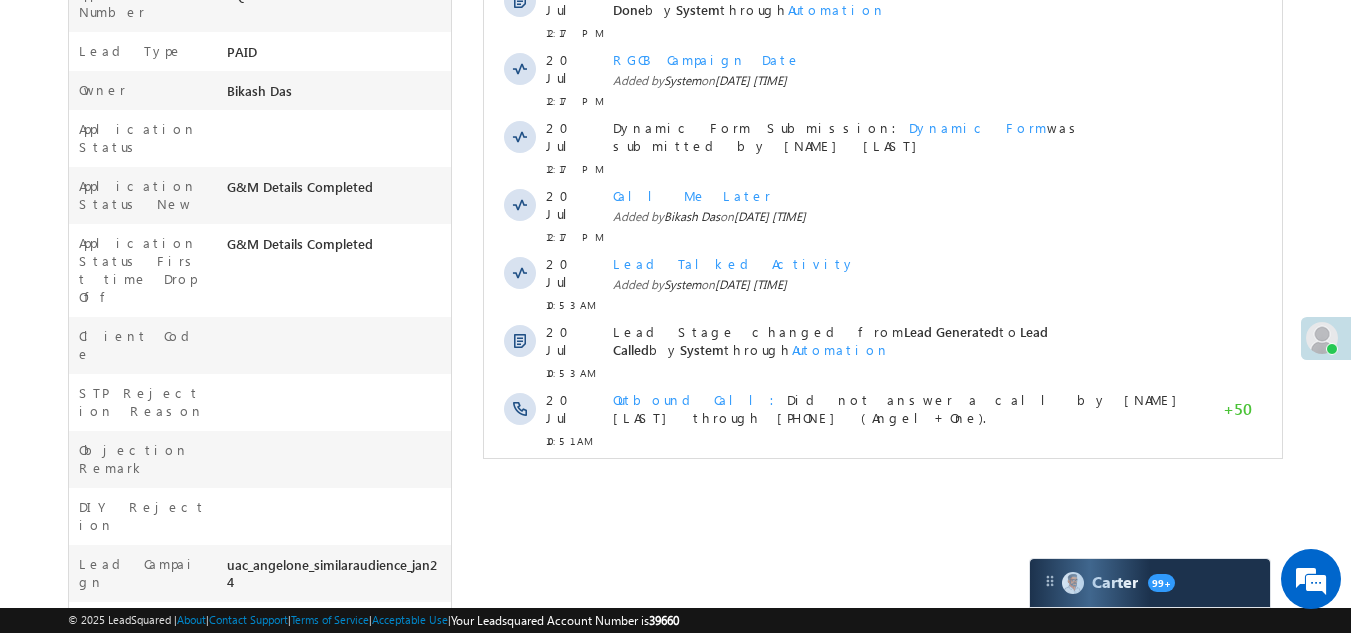 click on "Show More" at bounding box center (883, 485) 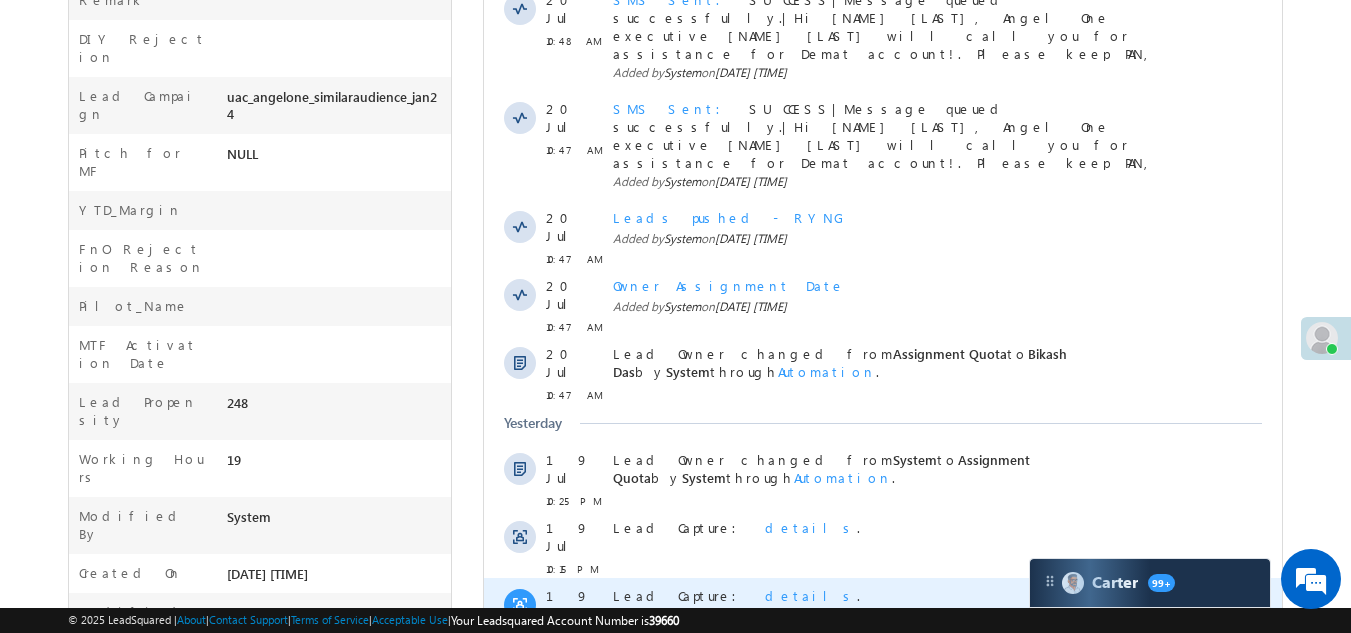 scroll, scrollTop: 1153, scrollLeft: 0, axis: vertical 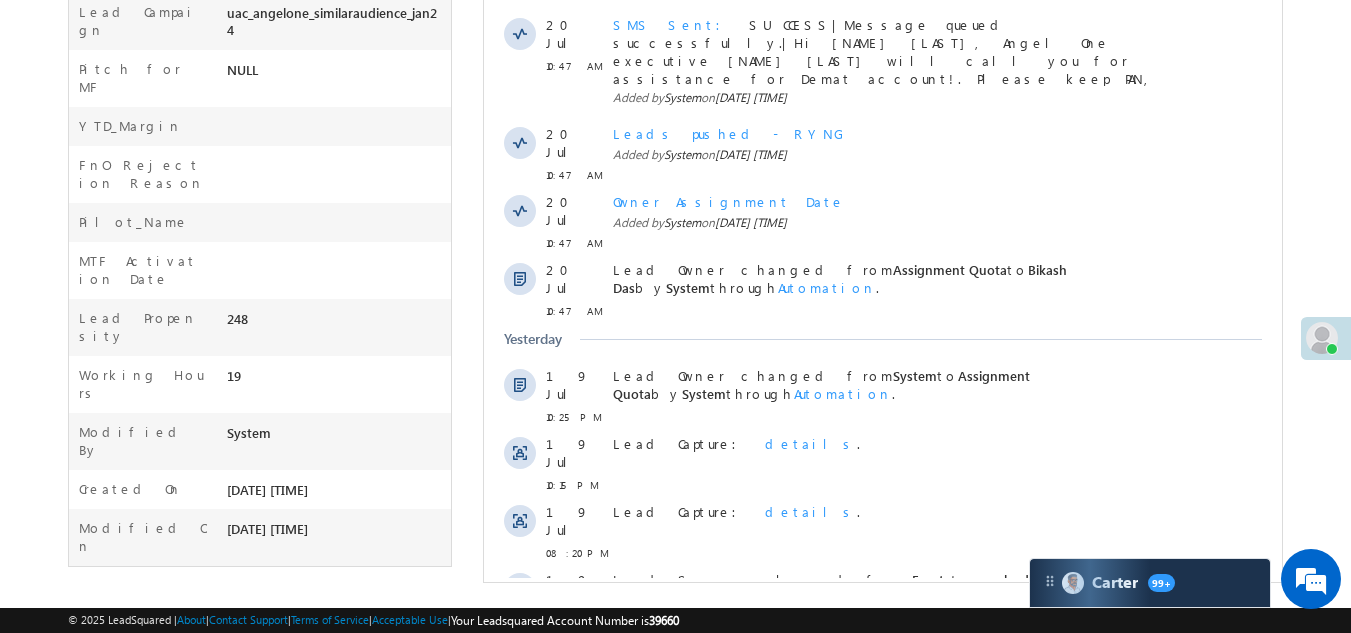 click on "Show More" at bounding box center [883, 751] 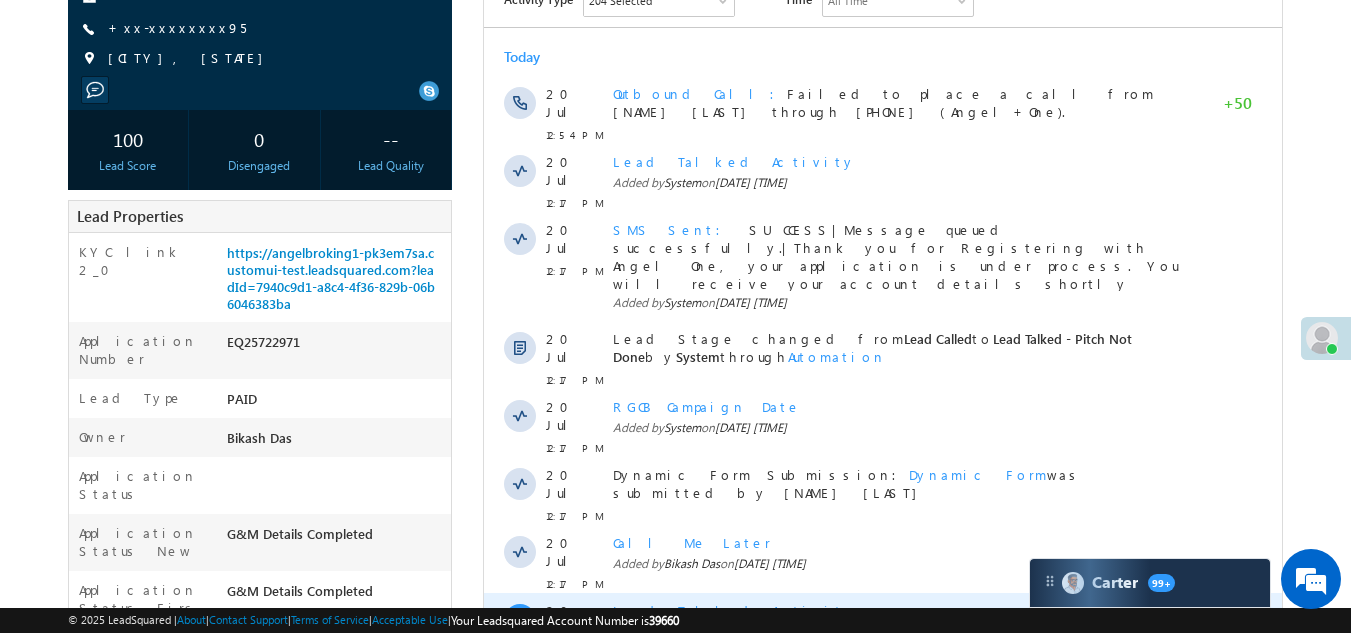 scroll, scrollTop: 0, scrollLeft: 0, axis: both 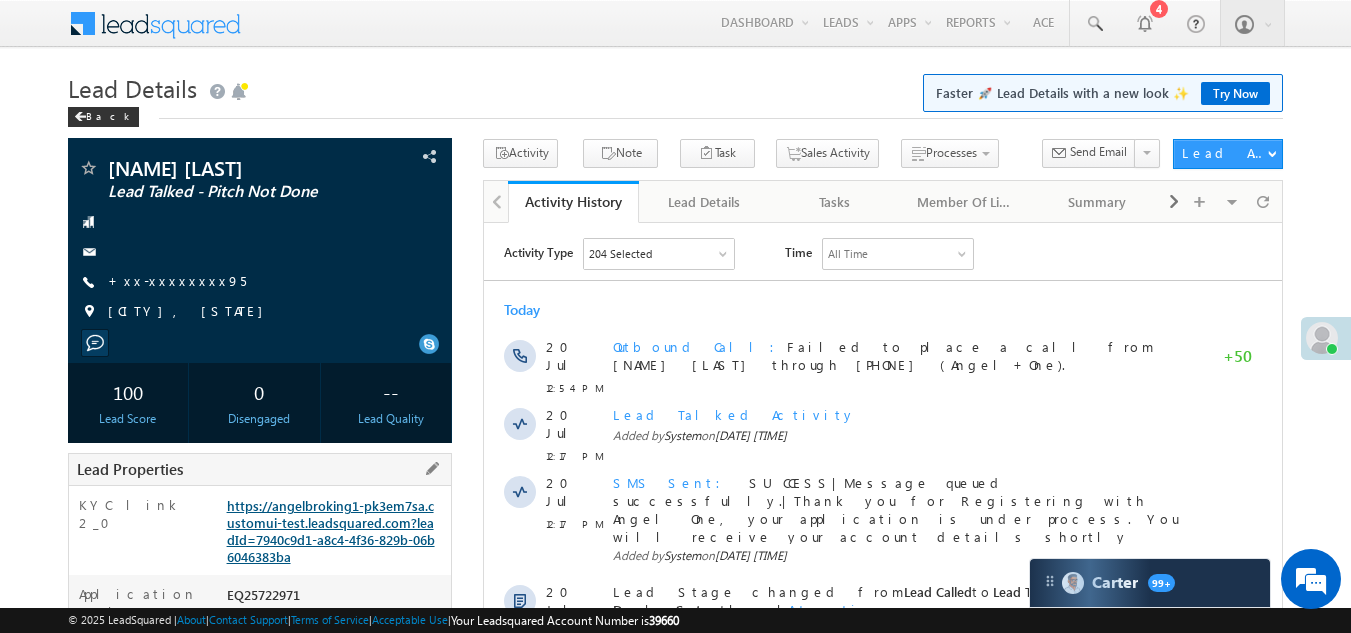 click on "https://angelbroking1-pk3em7sa.customui-test.leadsquared.com?leadId=7940c9d1-a8c4-4f36-829b-06b6046383ba" at bounding box center (331, 531) 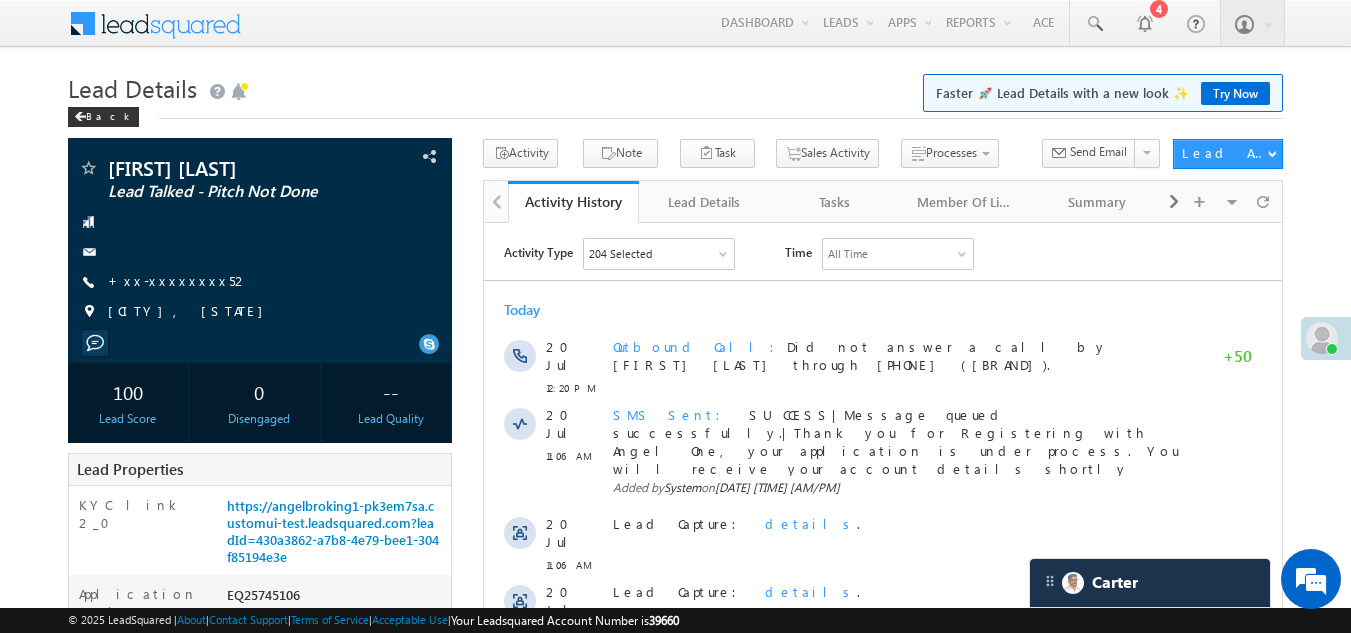 scroll, scrollTop: 0, scrollLeft: 0, axis: both 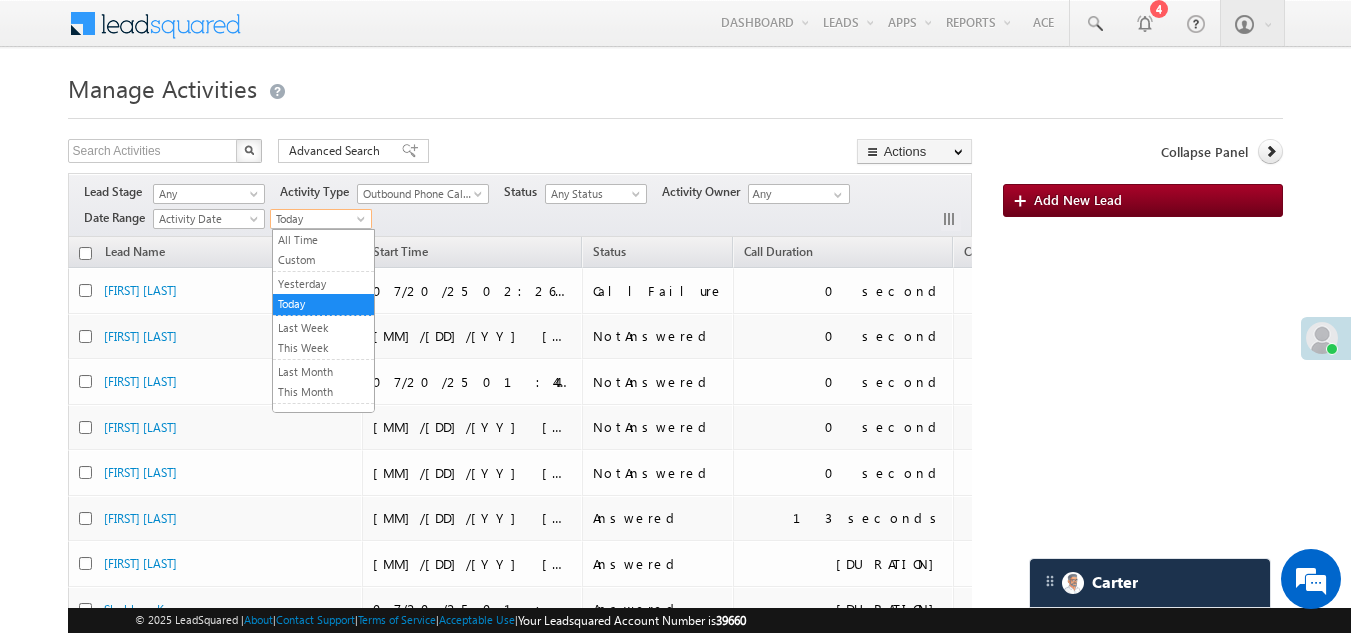 click on "Today" at bounding box center [318, 219] 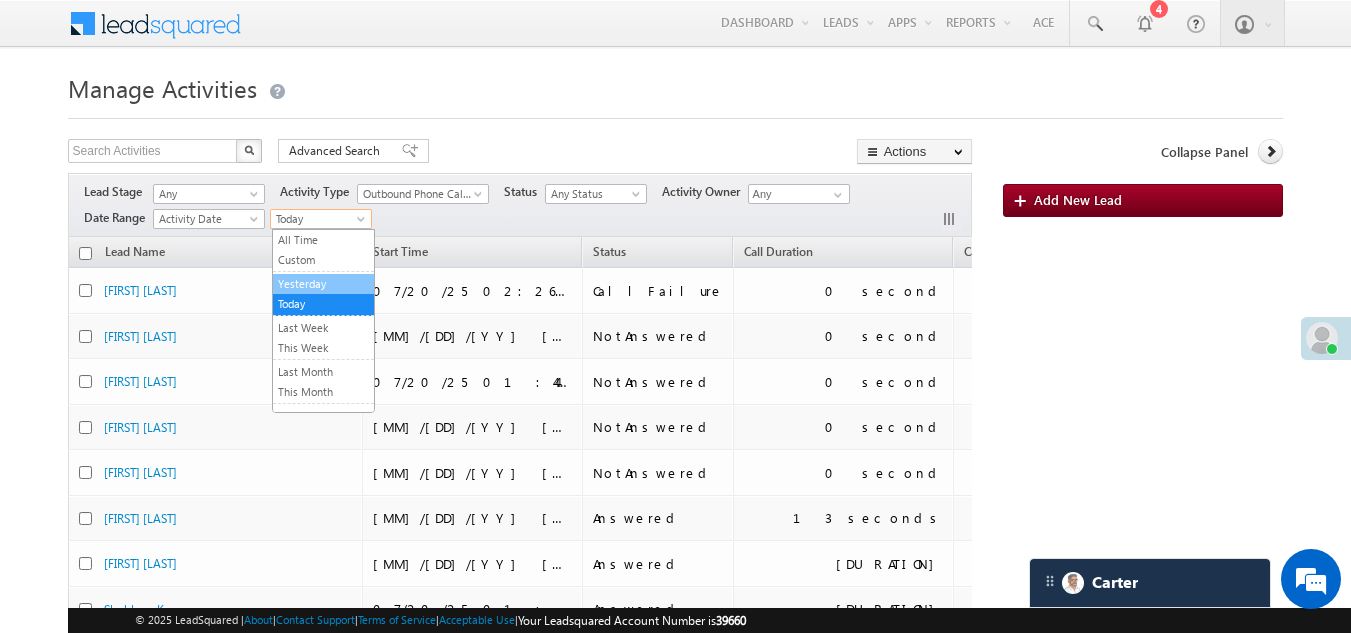 click on "Yesterday" at bounding box center [323, 284] 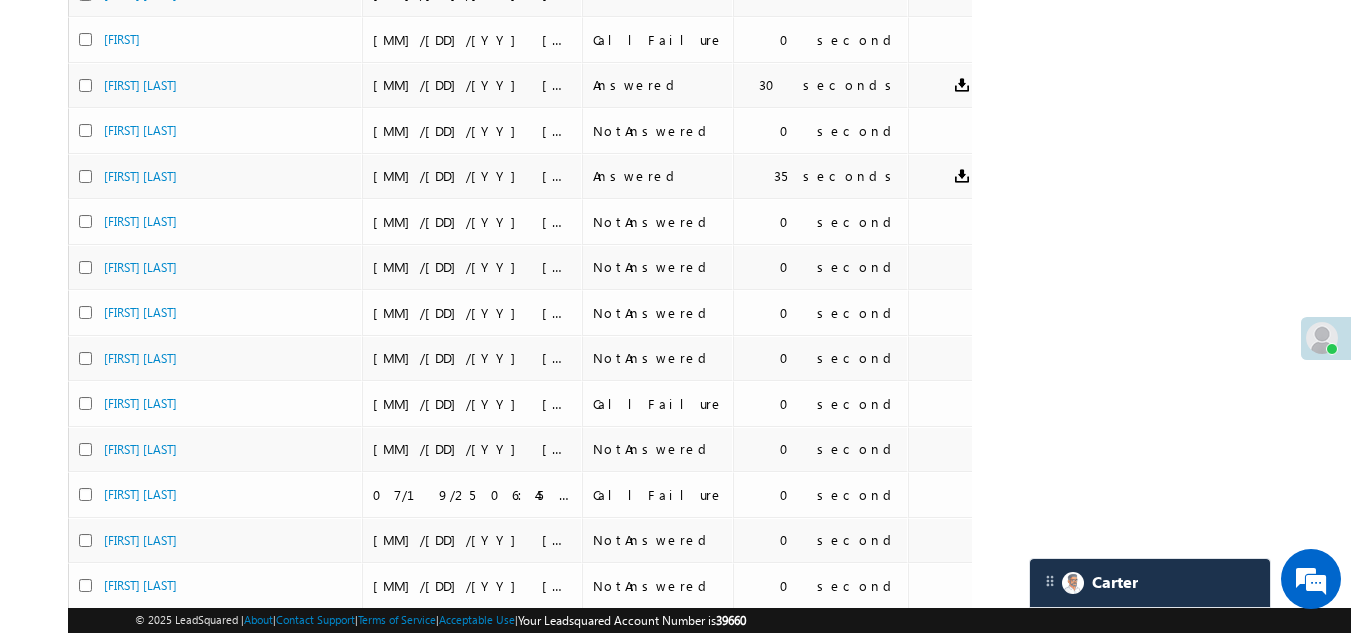 scroll, scrollTop: 33, scrollLeft: 0, axis: vertical 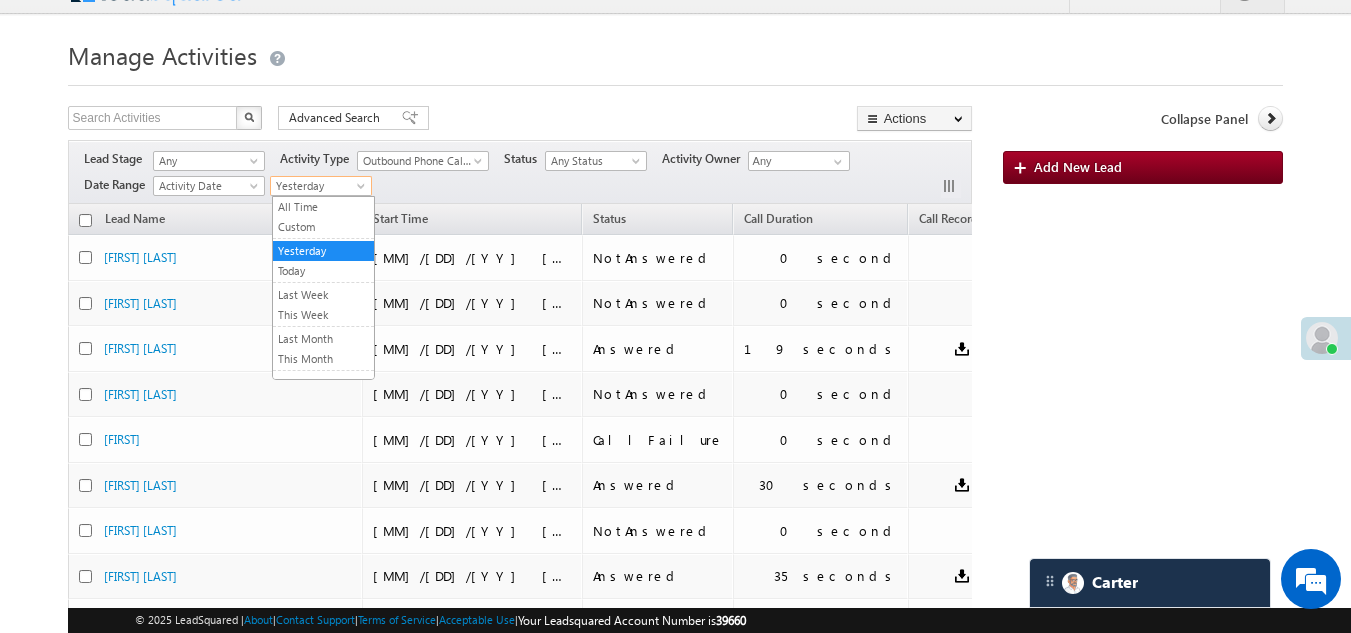 click on "Yesterday" at bounding box center [318, 186] 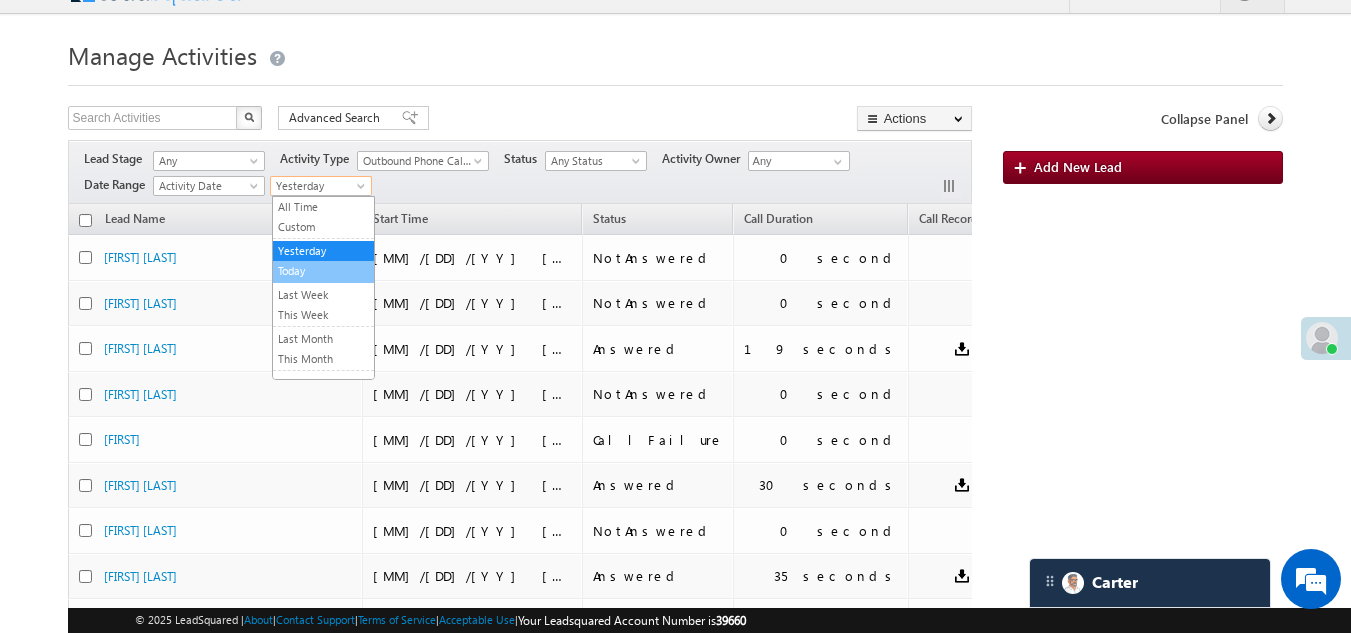click on "Today" at bounding box center (323, 271) 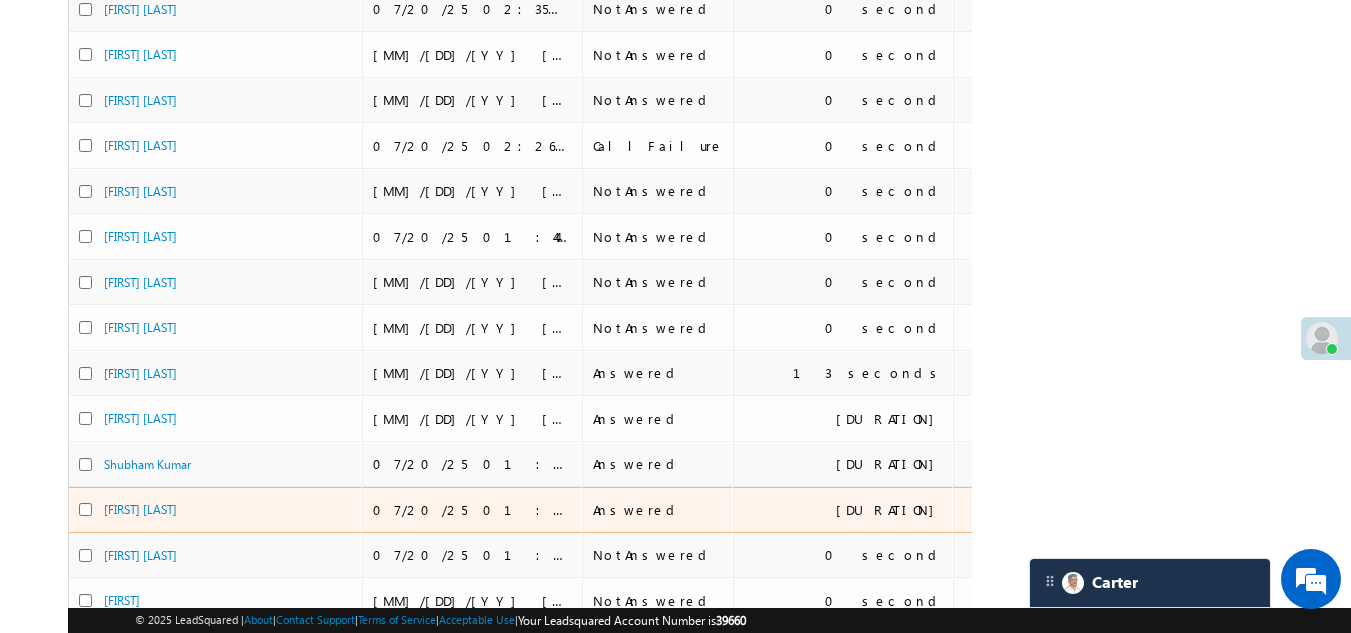 scroll, scrollTop: 148, scrollLeft: 0, axis: vertical 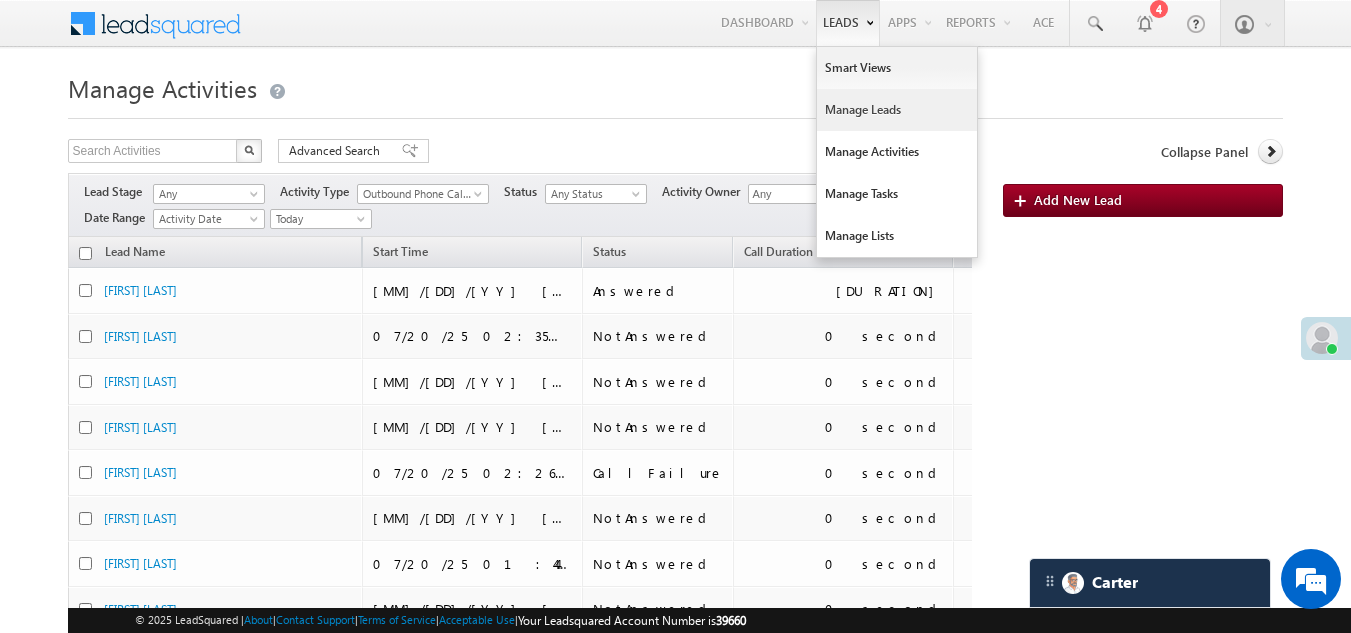 click on "Manage Leads" at bounding box center [897, 110] 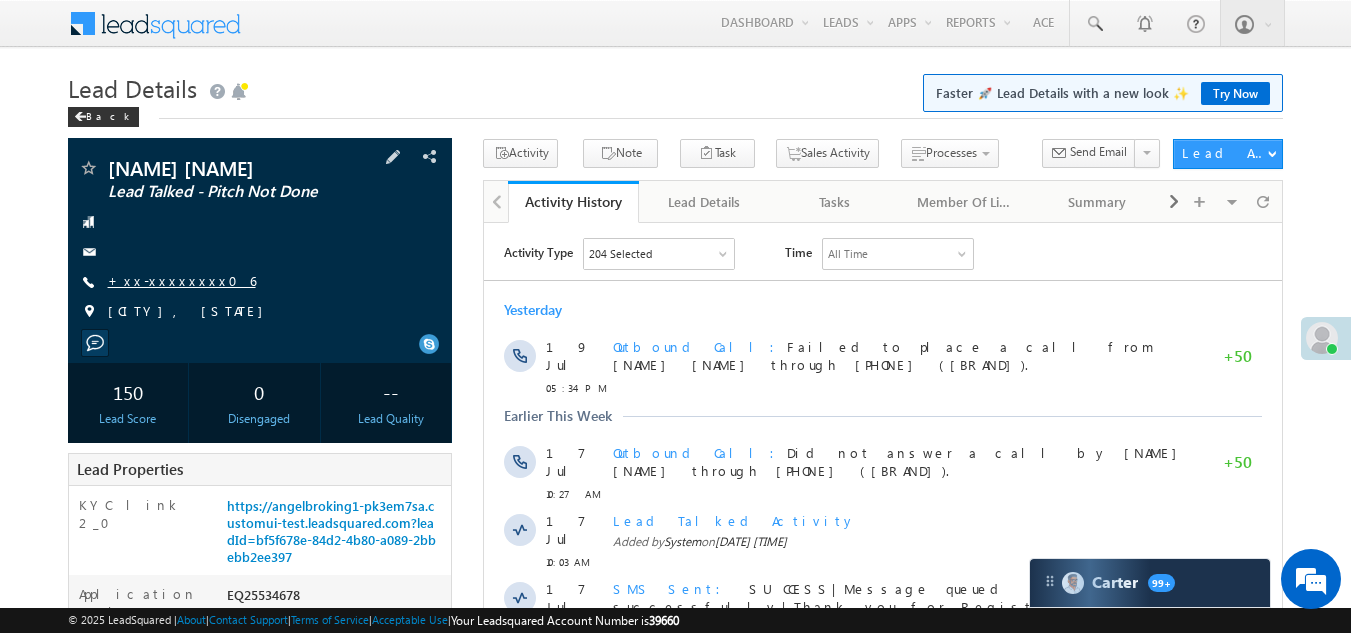 scroll, scrollTop: 0, scrollLeft: 0, axis: both 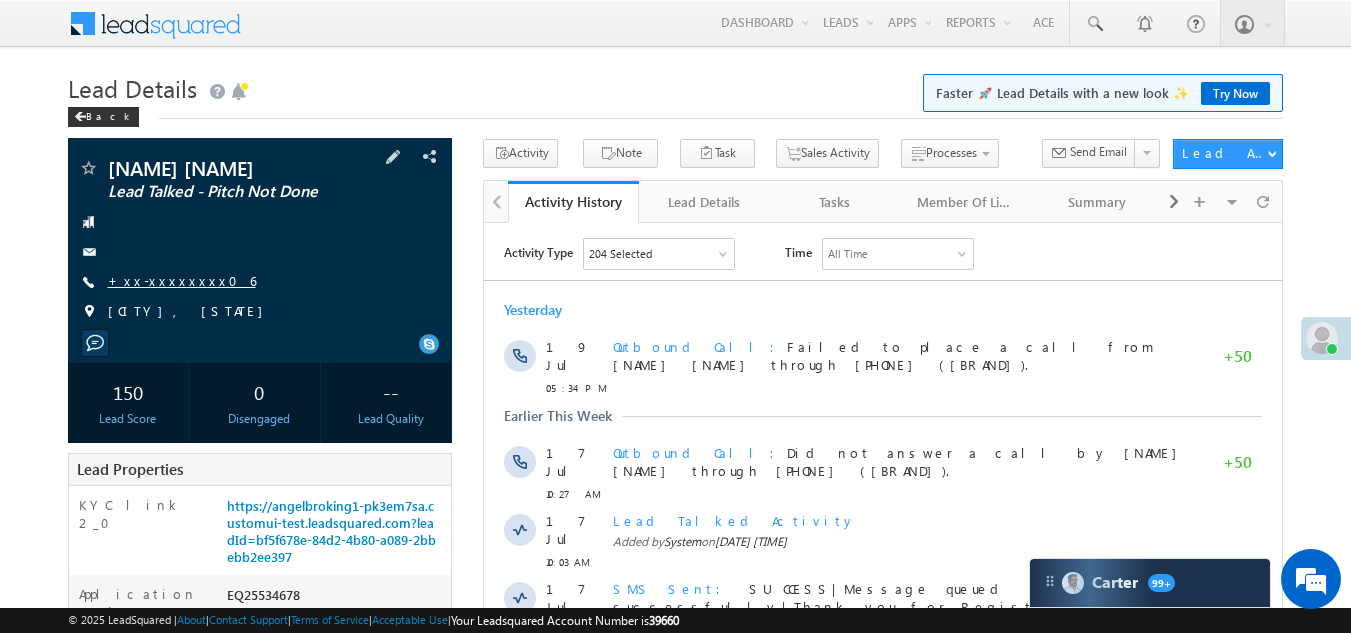 click on "+xx-xxxxxxxx06" at bounding box center [182, 280] 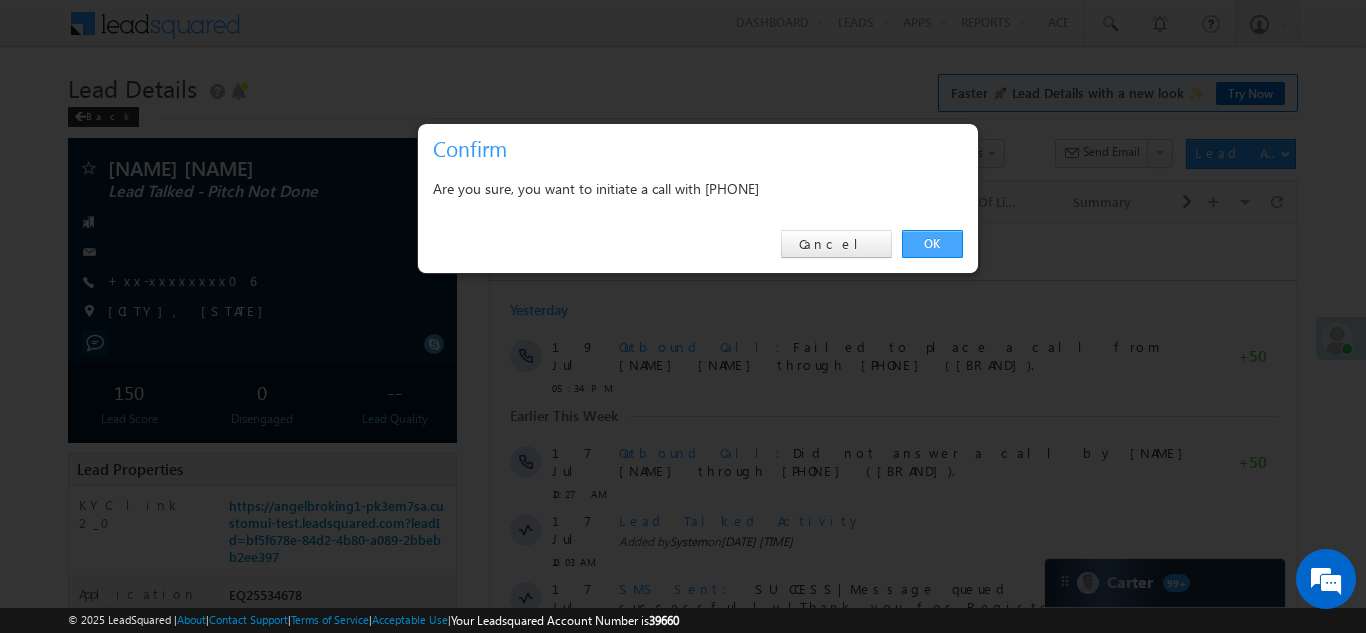 click on "OK" at bounding box center [932, 244] 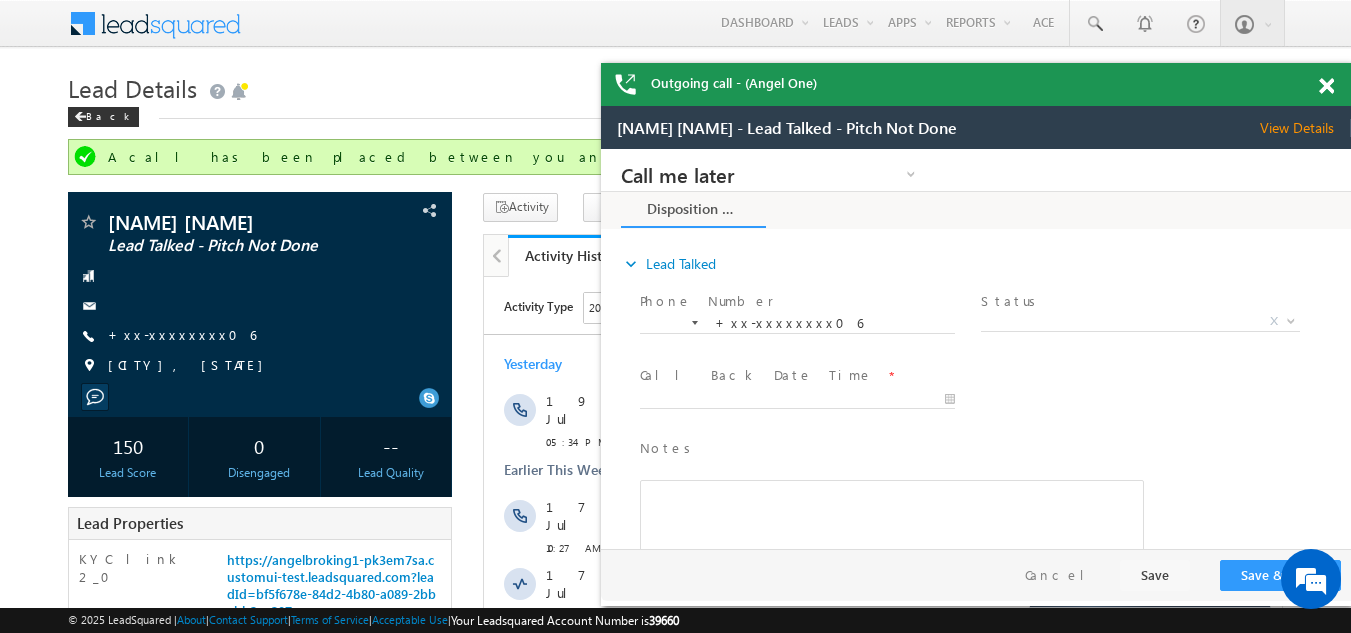 scroll, scrollTop: 0, scrollLeft: 0, axis: both 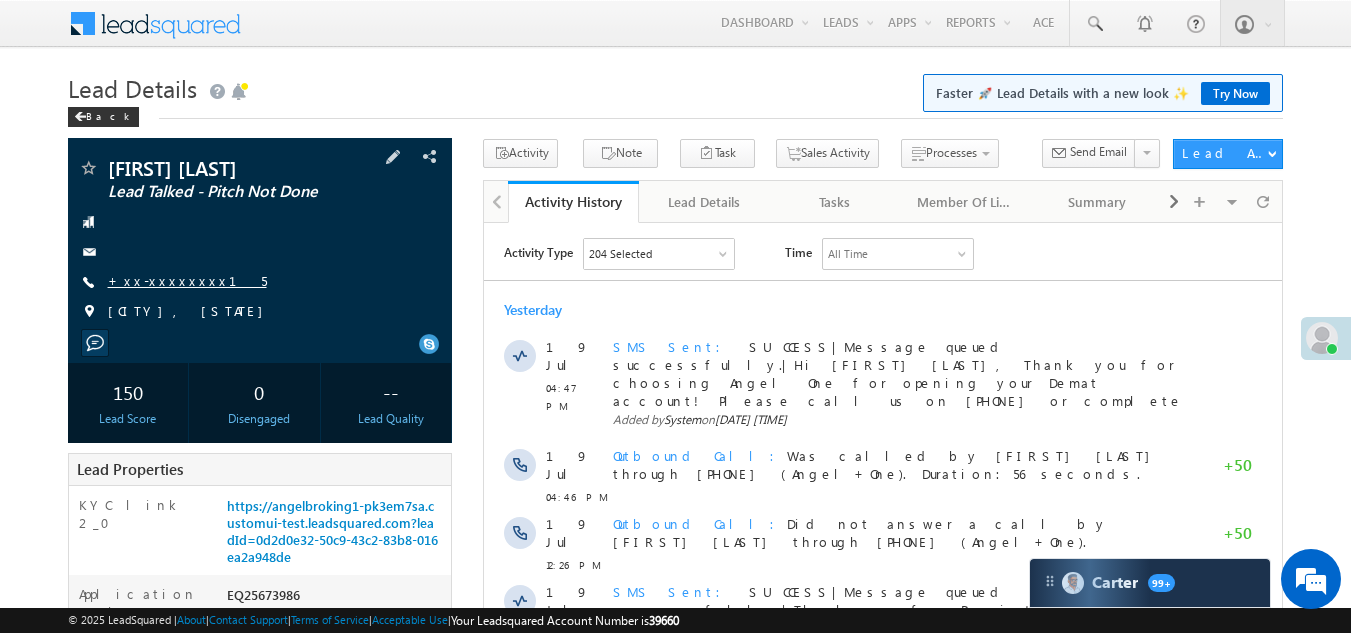 click on "+xx-xxxxxxxx15" at bounding box center [187, 280] 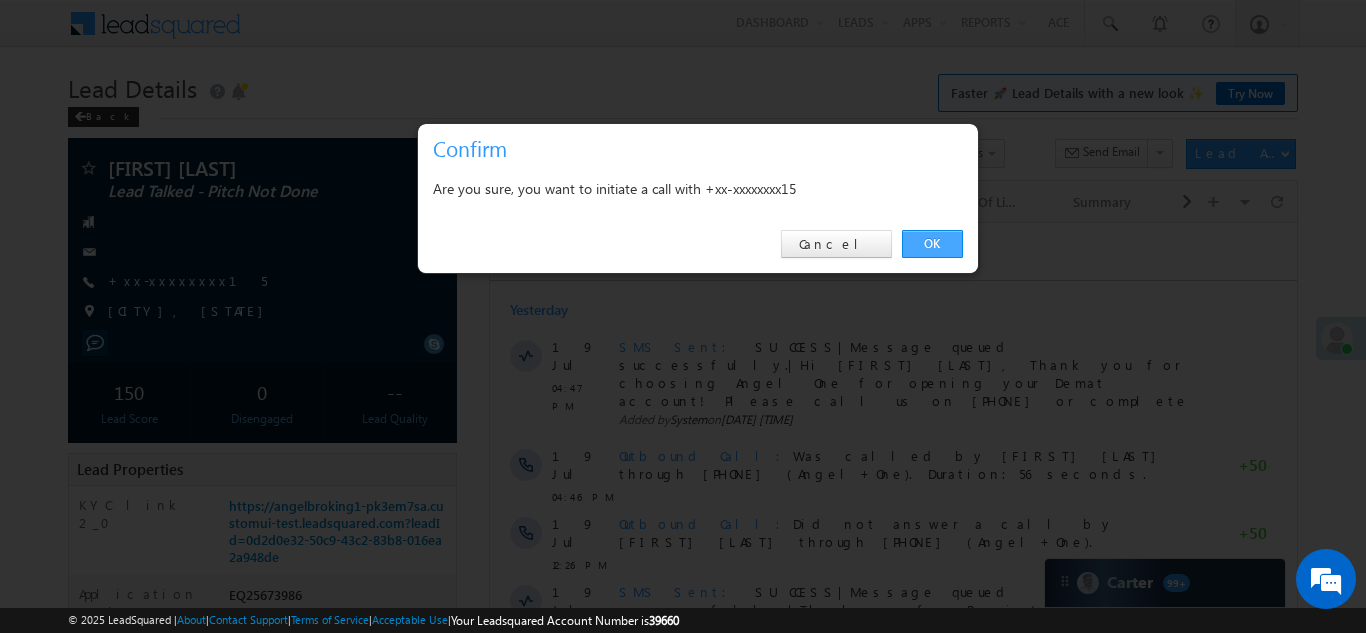 click on "OK" at bounding box center [932, 244] 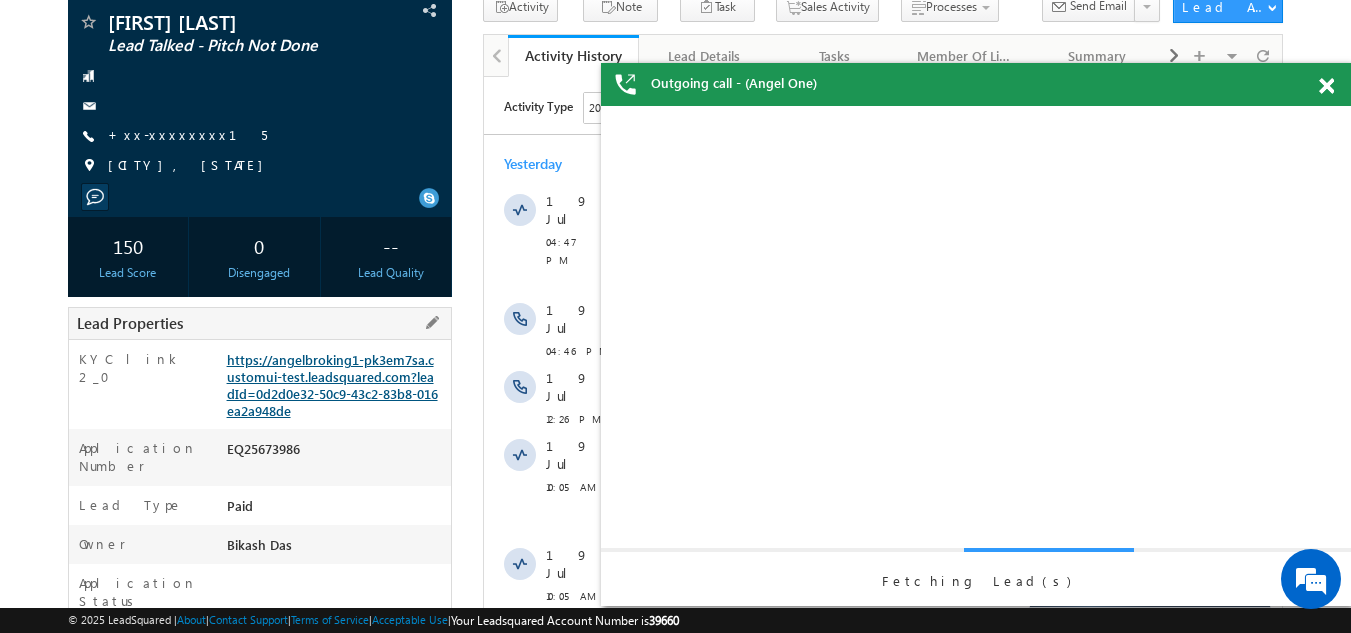 scroll, scrollTop: 0, scrollLeft: 0, axis: both 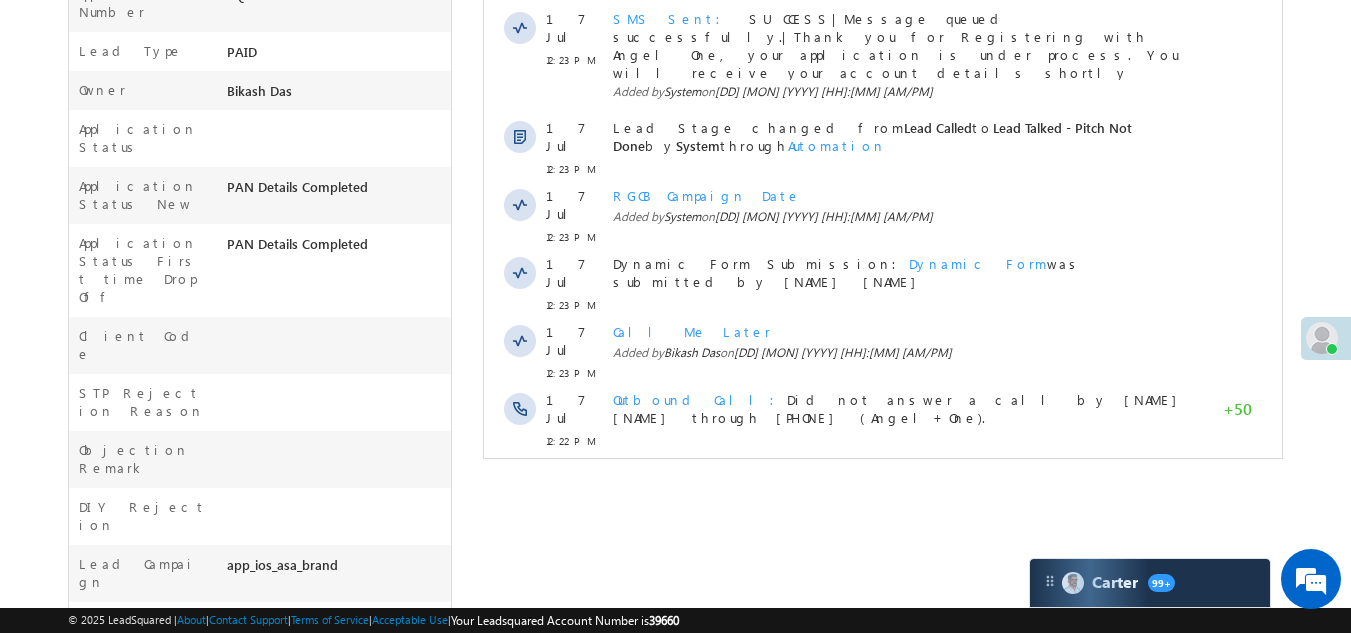 click on "Show More" at bounding box center [883, 485] 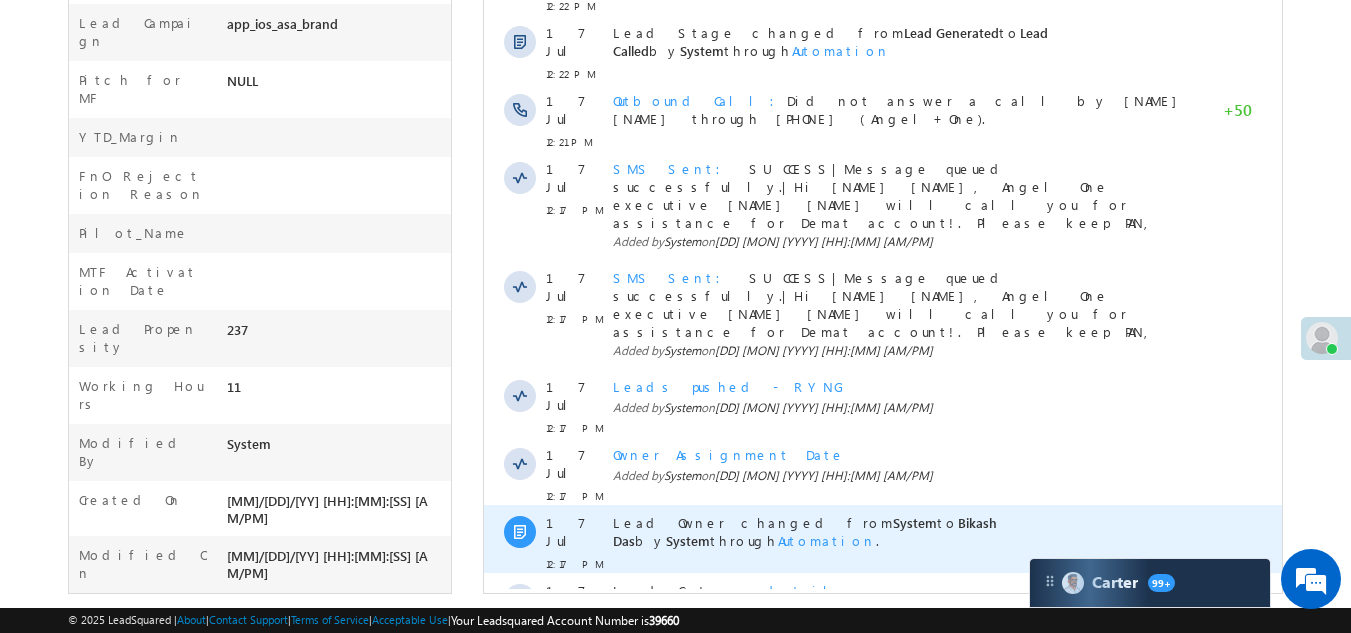 scroll, scrollTop: 1153, scrollLeft: 0, axis: vertical 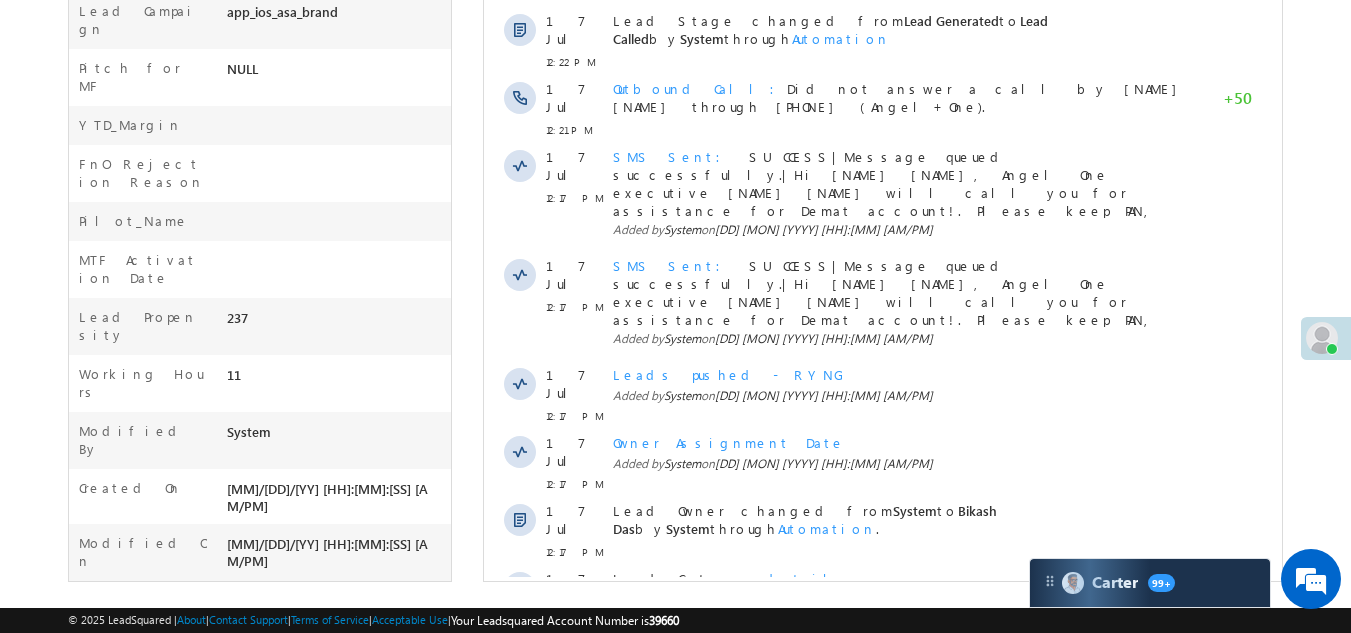 click on "Show More" at bounding box center [883, 732] 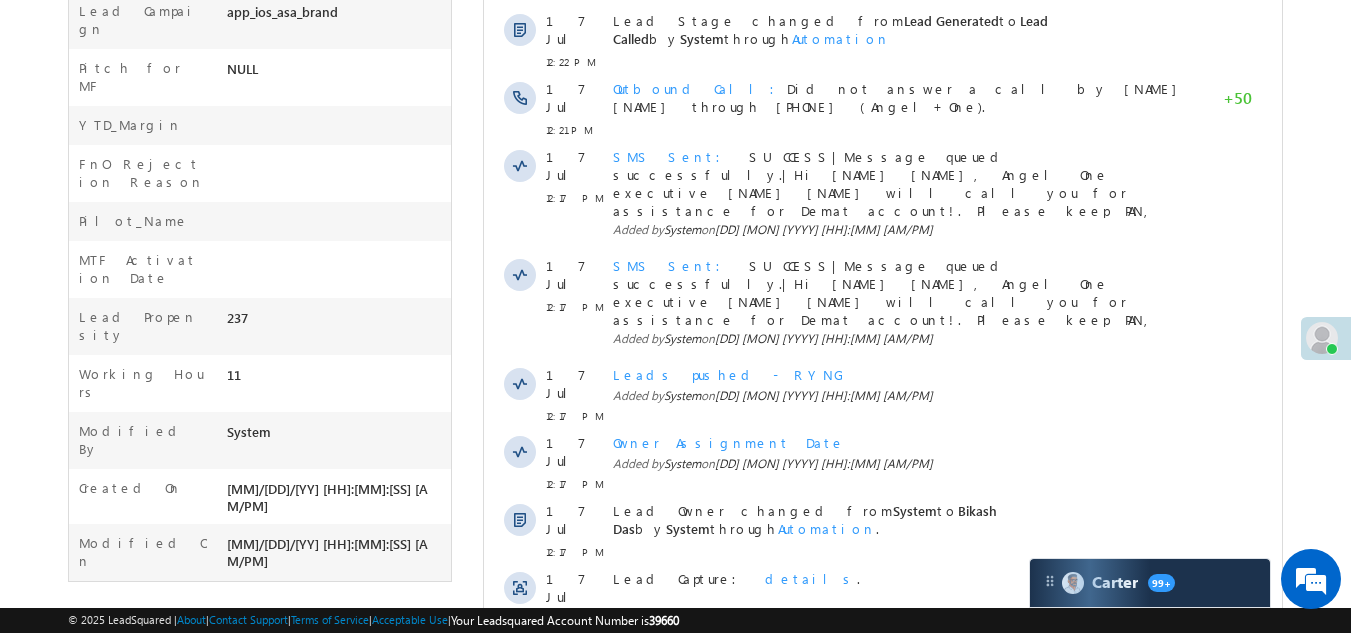 scroll, scrollTop: 1313, scrollLeft: 0, axis: vertical 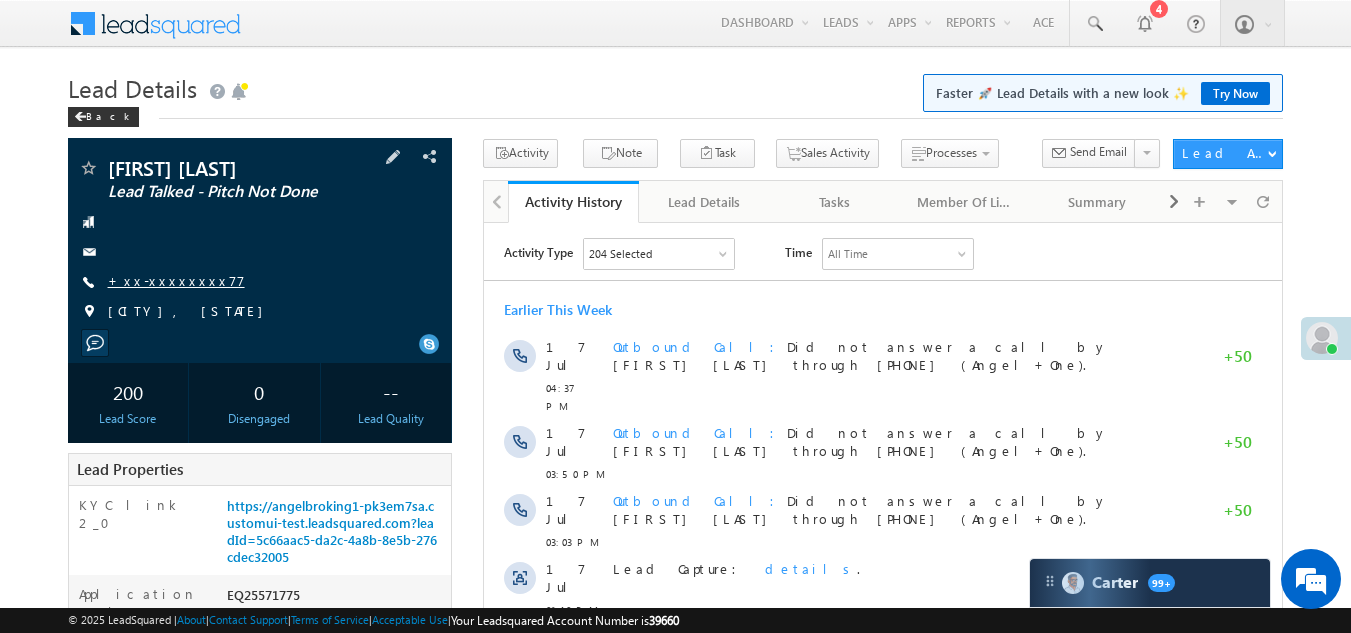 click on "+xx-xxxxxxxx77" at bounding box center (176, 280) 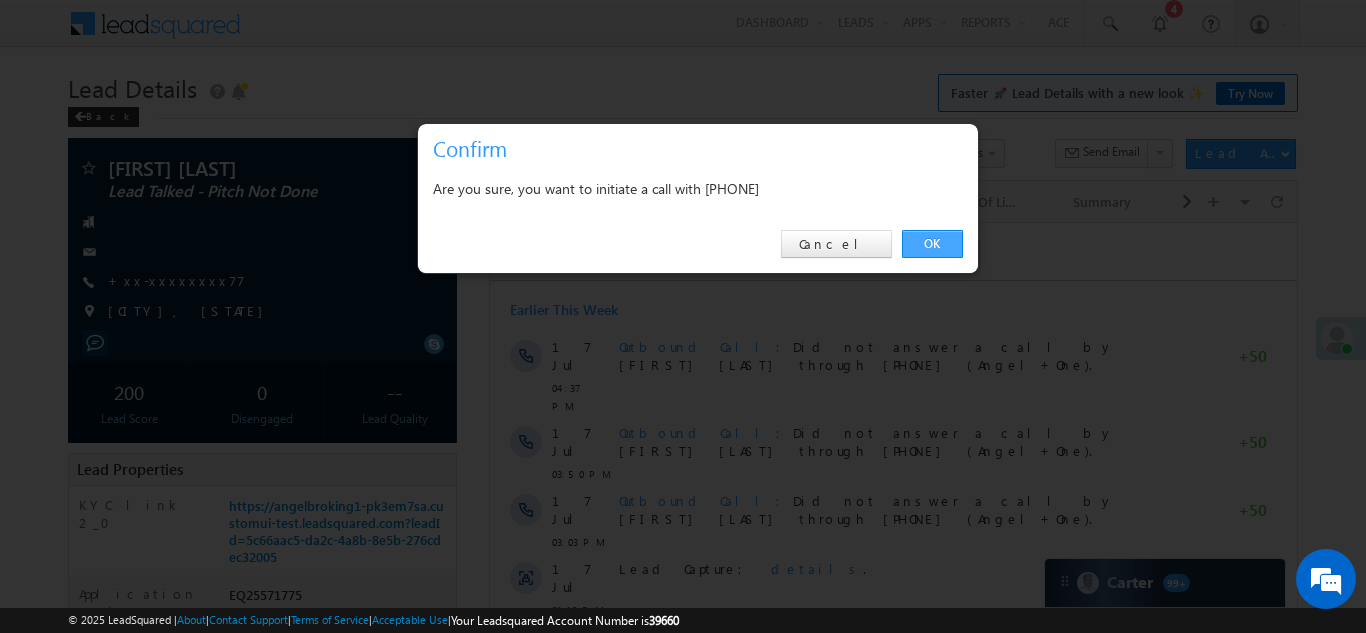 click on "OK" at bounding box center (932, 244) 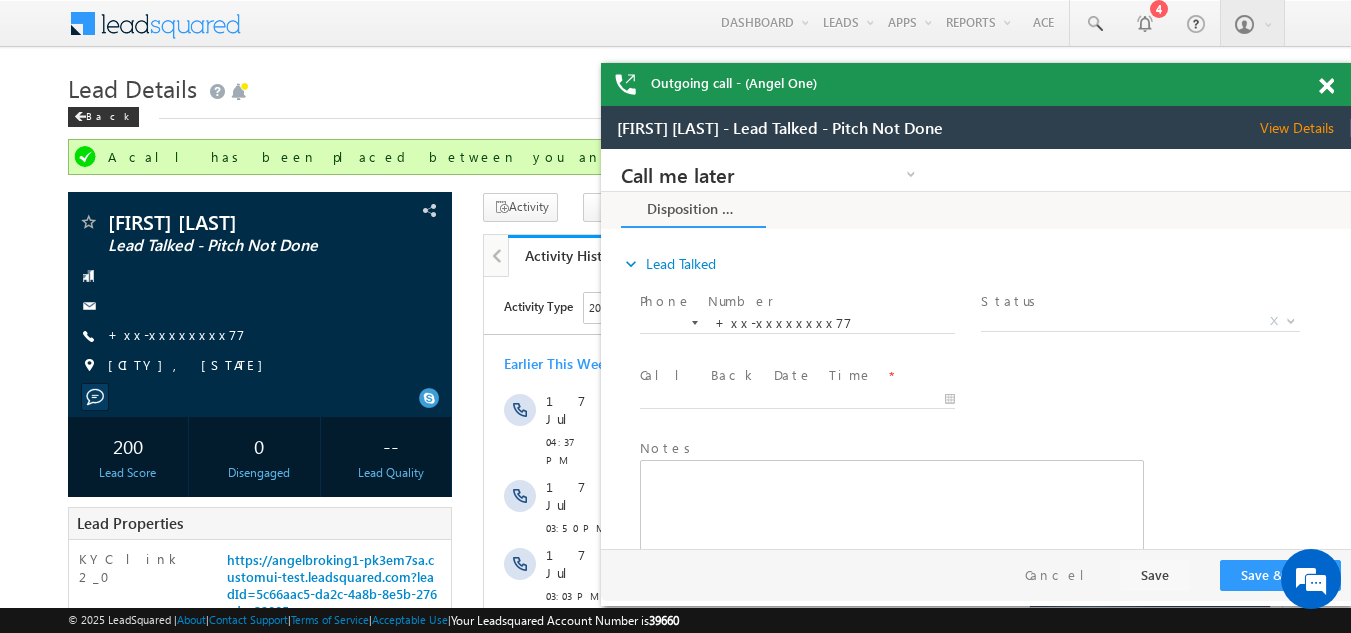 scroll, scrollTop: 0, scrollLeft: 0, axis: both 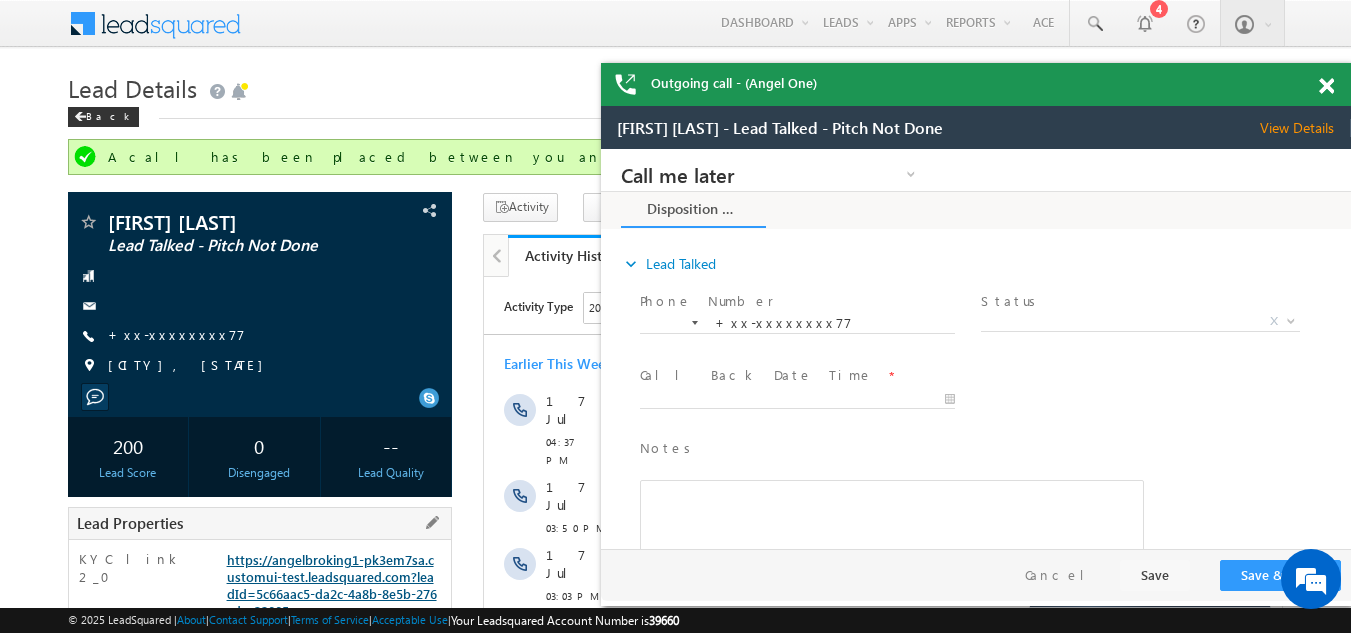 click on "https://angelbroking1-pk3em7sa.customui-test.leadsquared.com?leadId=5c66aac5-da2c-4a8b-8e5b-276cdec32005" at bounding box center [332, 585] 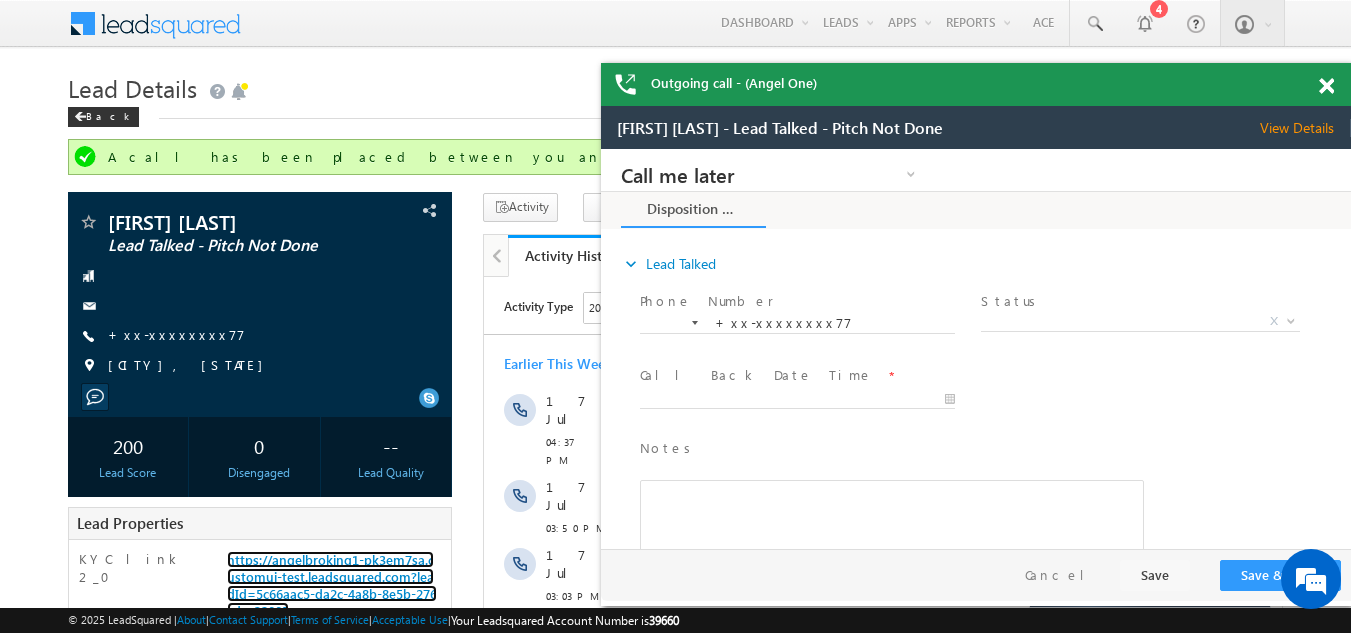 click at bounding box center [1326, 86] 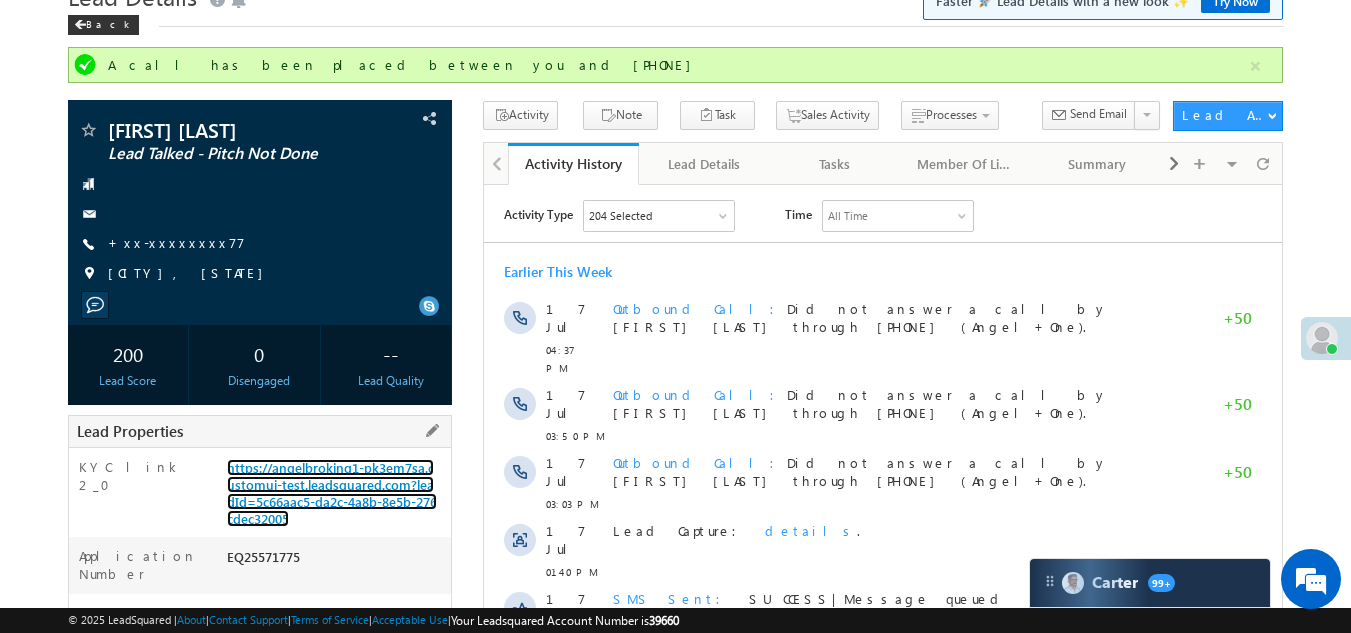 scroll, scrollTop: 200, scrollLeft: 0, axis: vertical 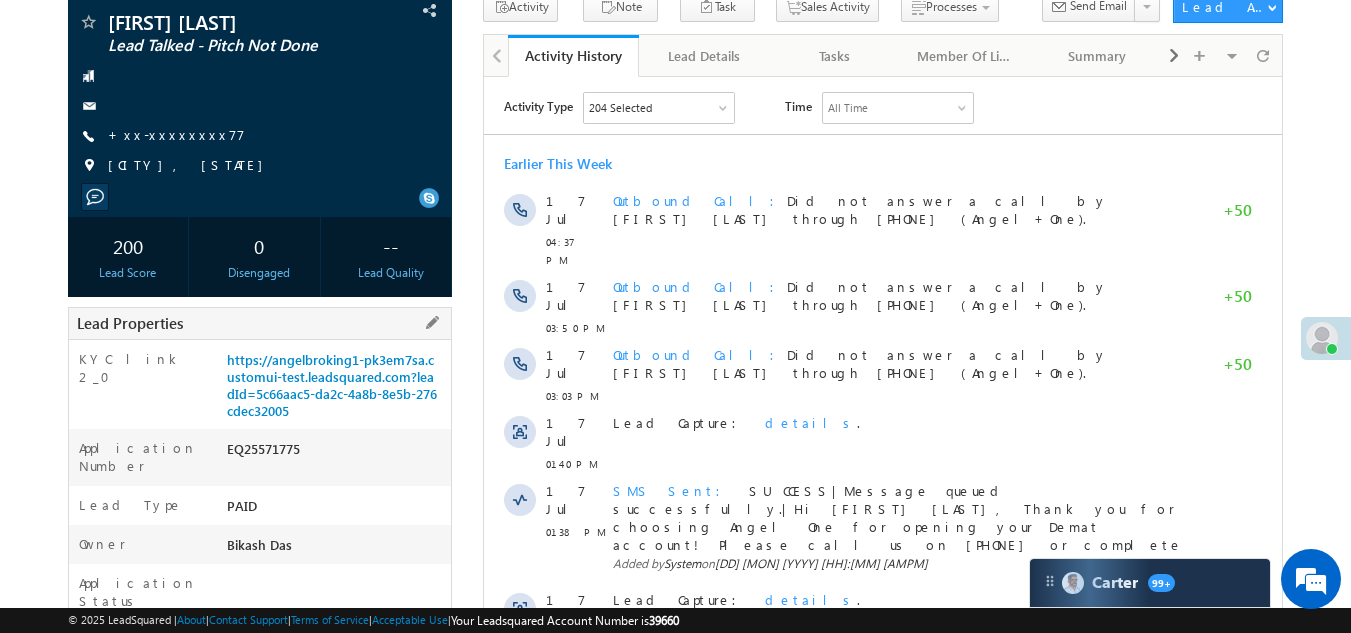 drag, startPoint x: 228, startPoint y: 445, endPoint x: 335, endPoint y: 463, distance: 108.503456 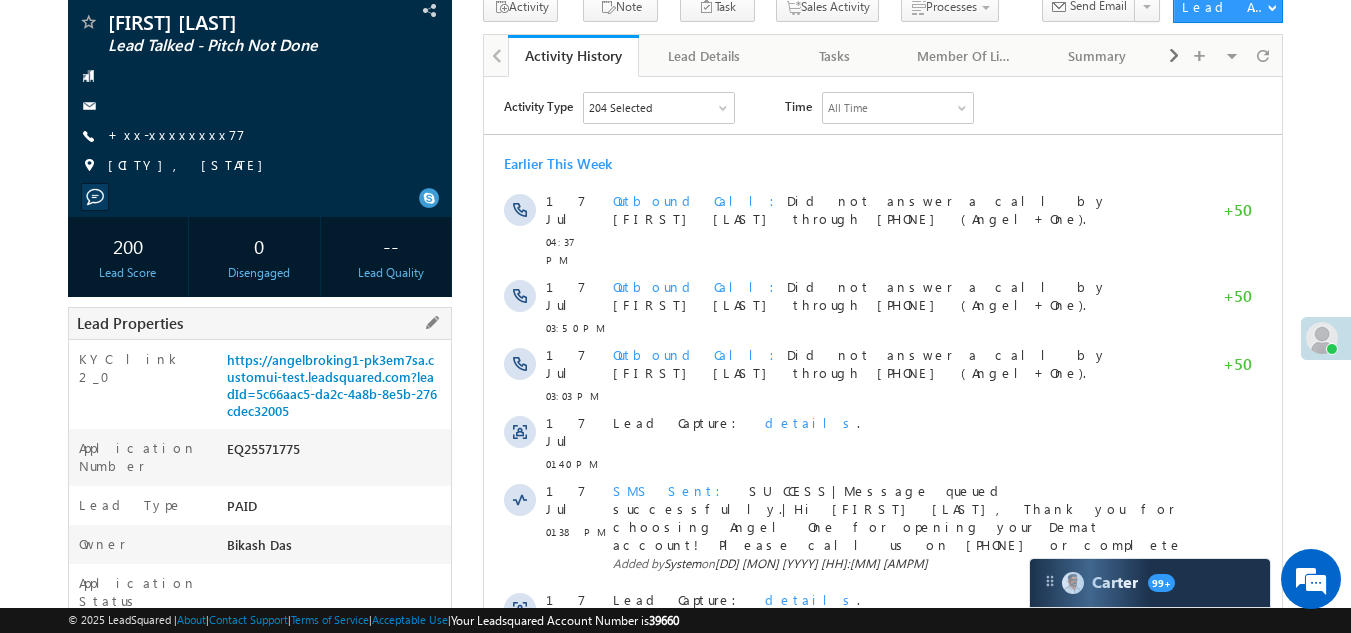 copy on "EQ25571775" 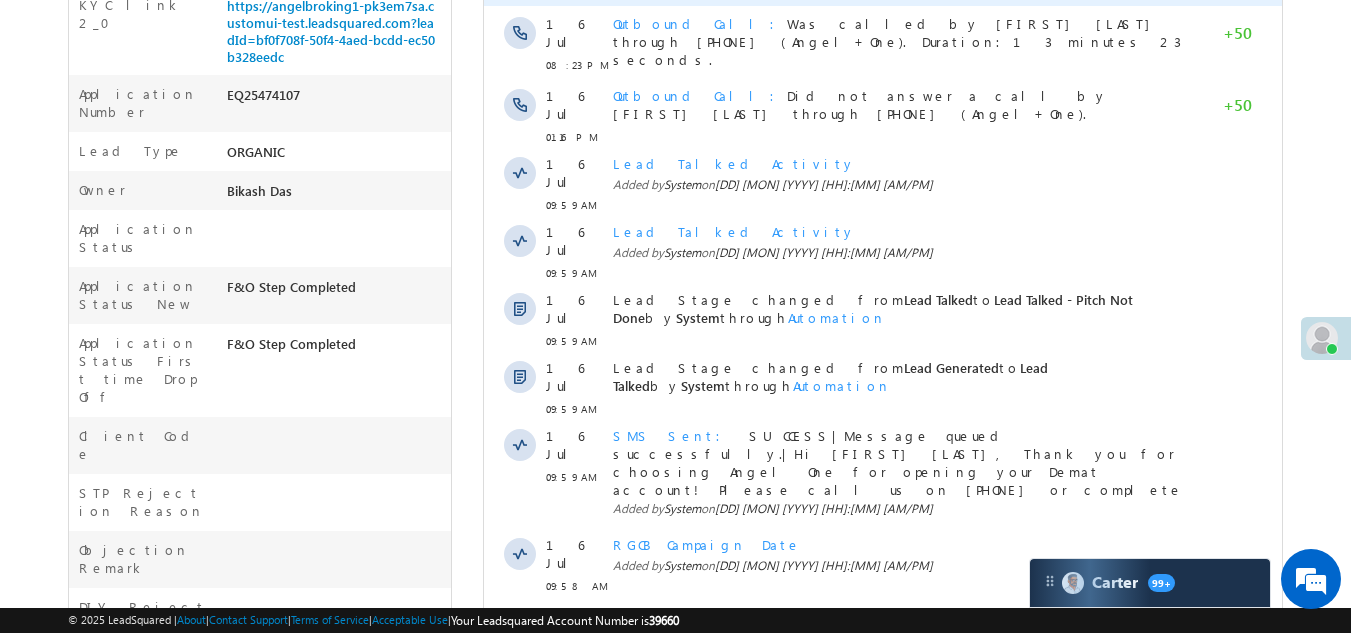 scroll, scrollTop: 200, scrollLeft: 0, axis: vertical 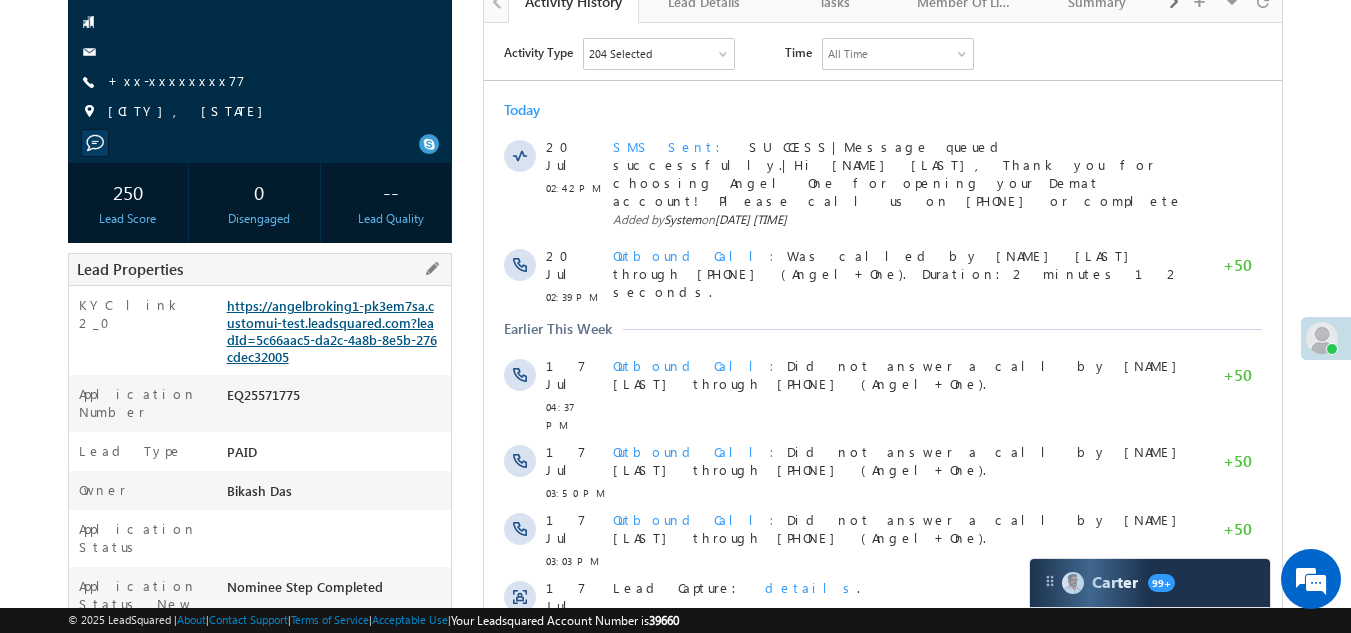 click on "https://angelbroking1-pk3em7sa.customui-test.leadsquared.com?leadId=5c66aac5-da2c-4a8b-8e5b-276cdec32005" at bounding box center (332, 331) 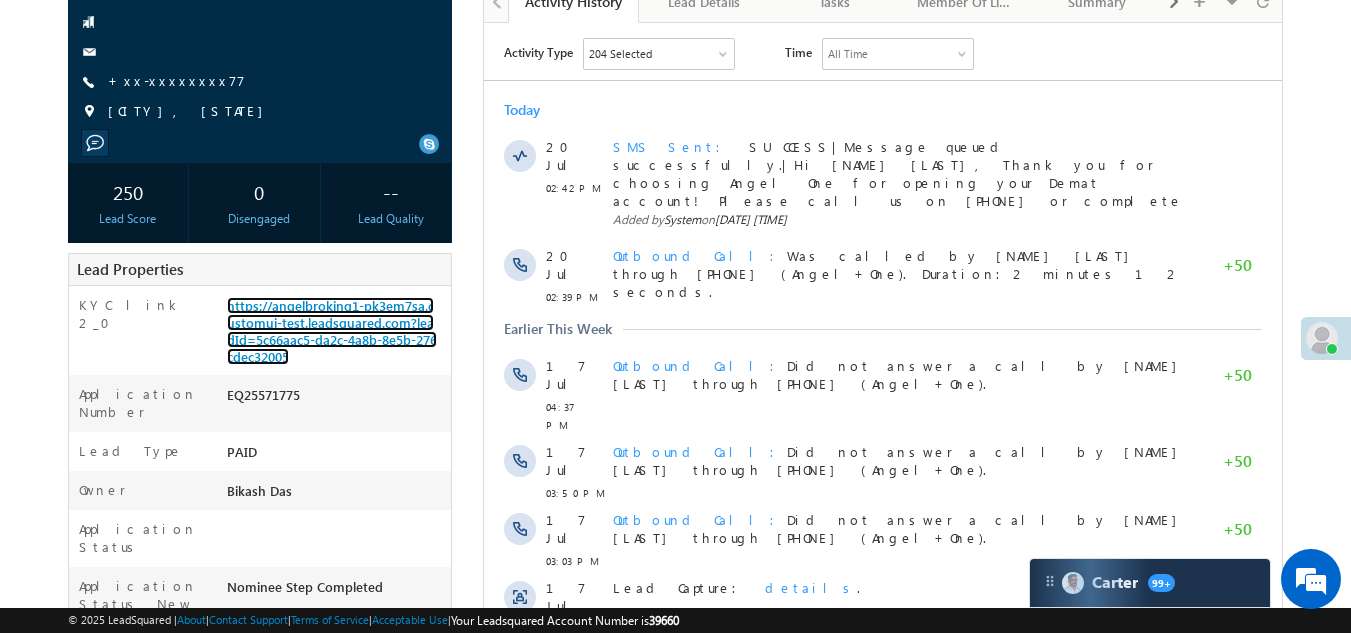 scroll, scrollTop: 0, scrollLeft: 0, axis: both 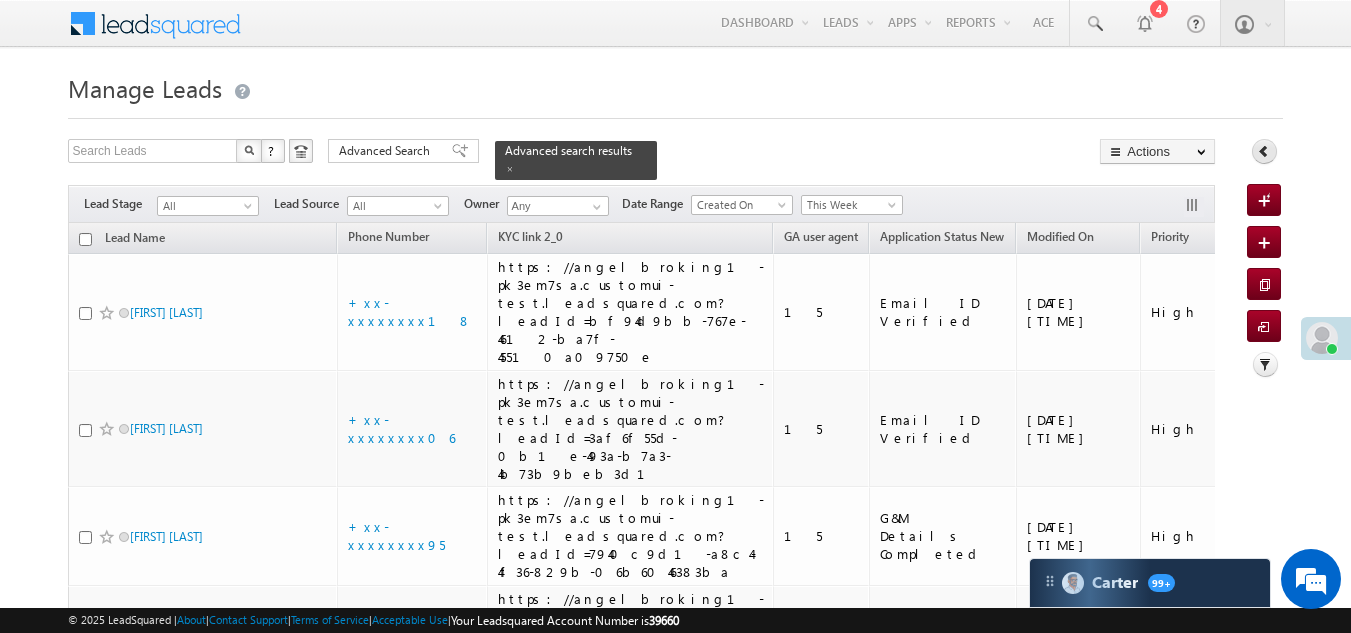 click at bounding box center (1264, 151) 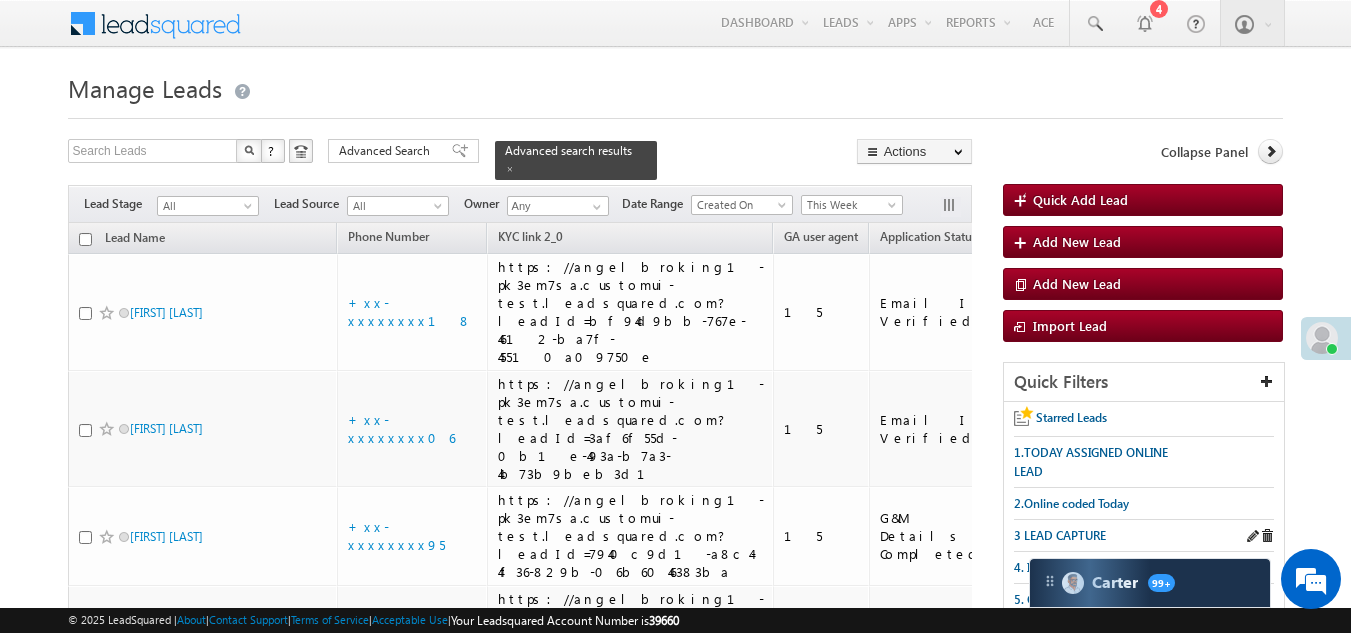 click on "3 LEAD CAPTURE" at bounding box center (1144, 536) 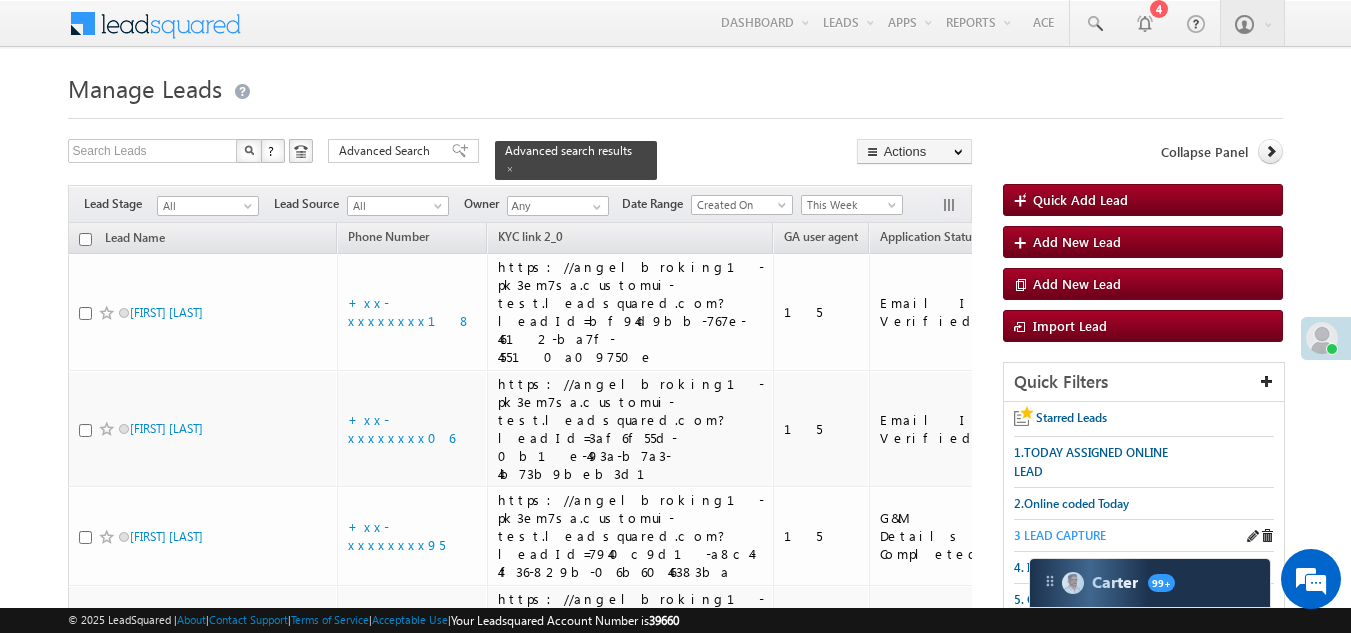 click on "3 LEAD CAPTURE" at bounding box center (1060, 535) 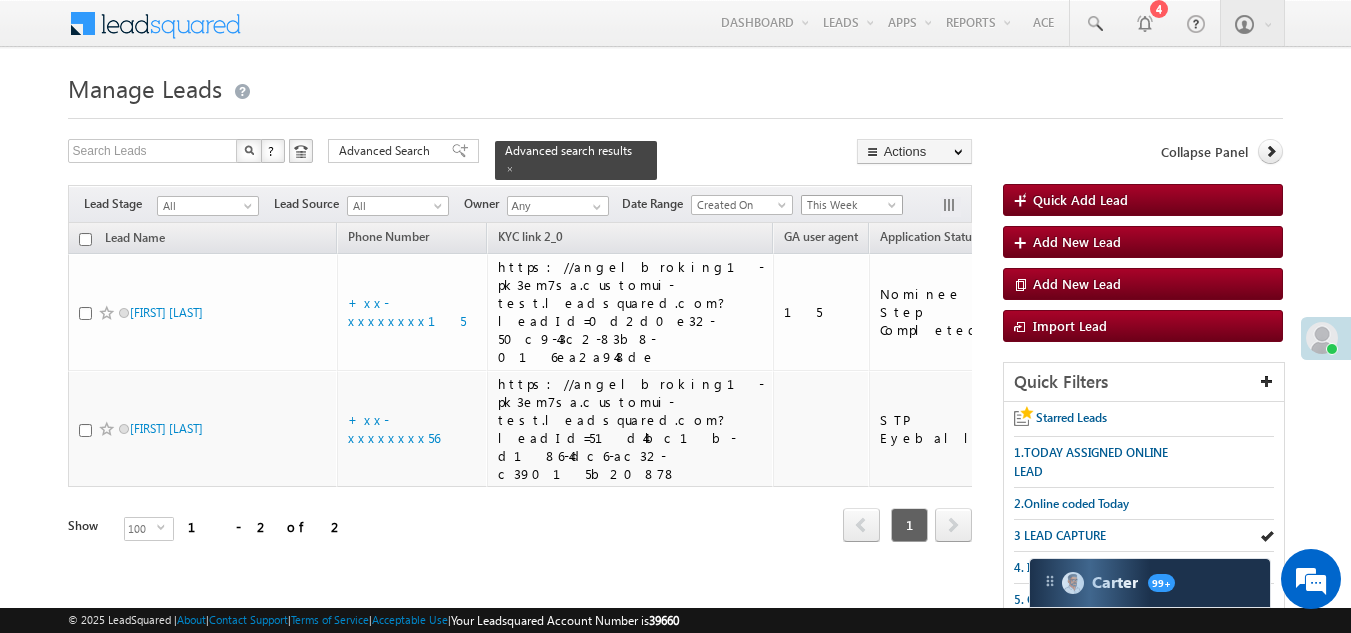 scroll, scrollTop: 0, scrollLeft: 0, axis: both 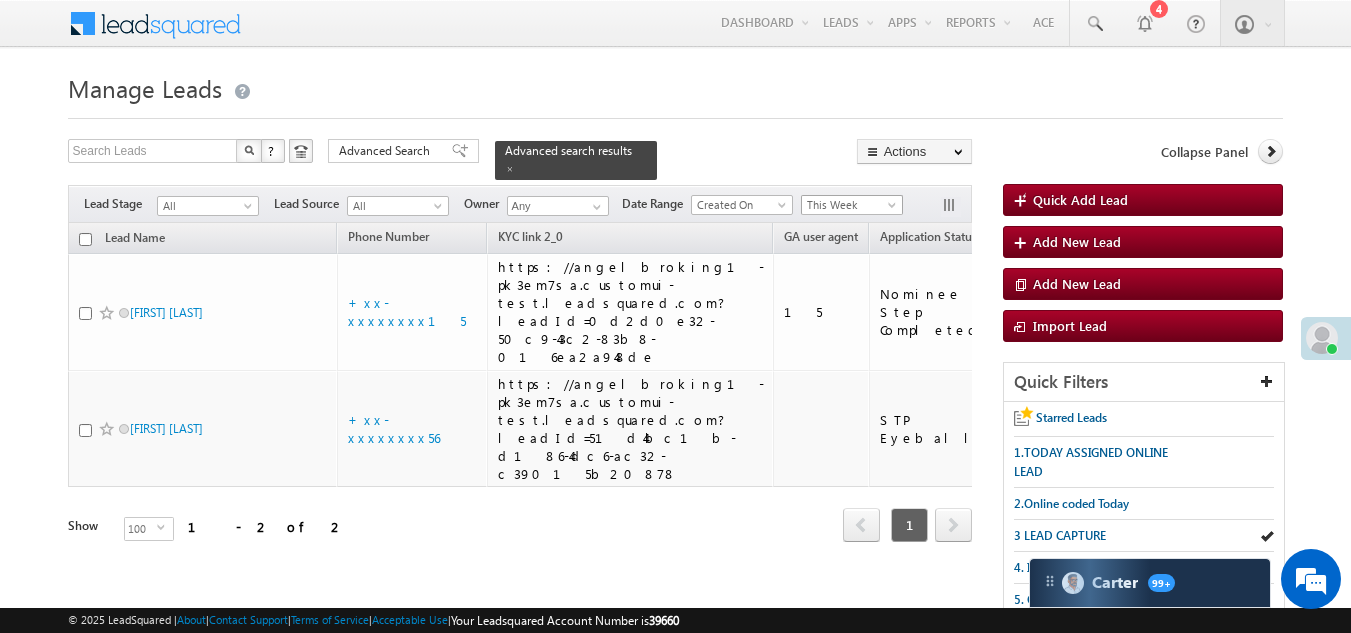 click on "This Week" at bounding box center (849, 205) 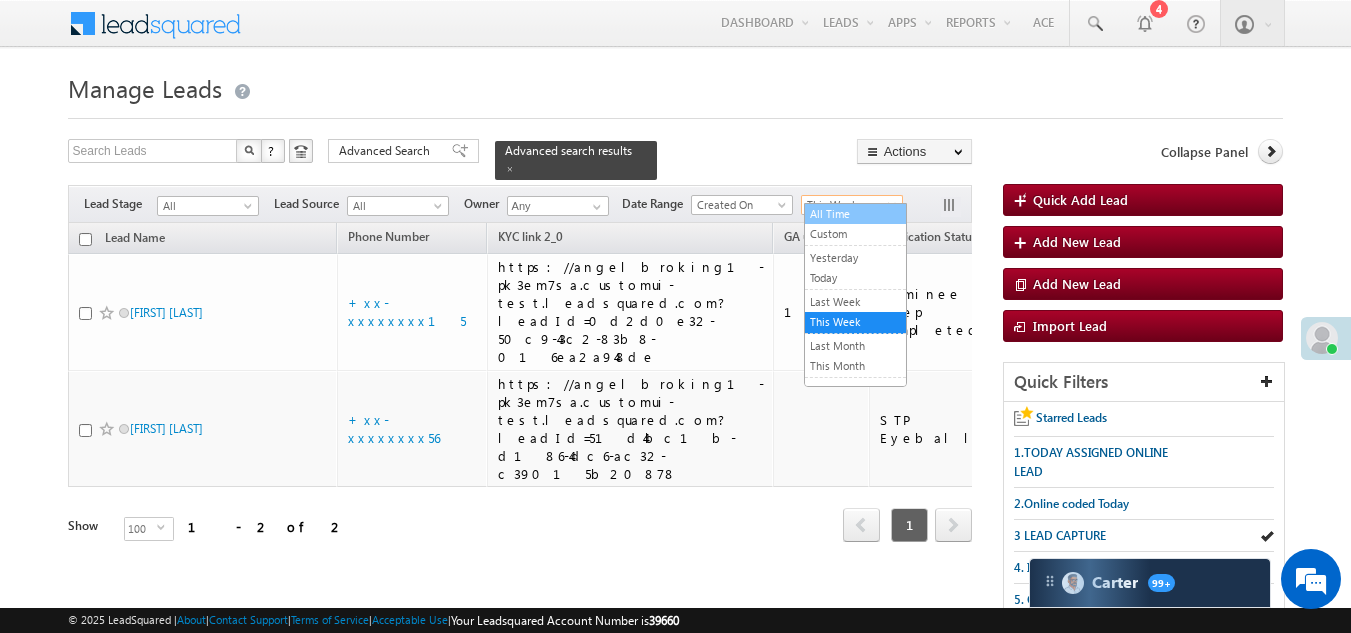 click on "All Time" at bounding box center [855, 214] 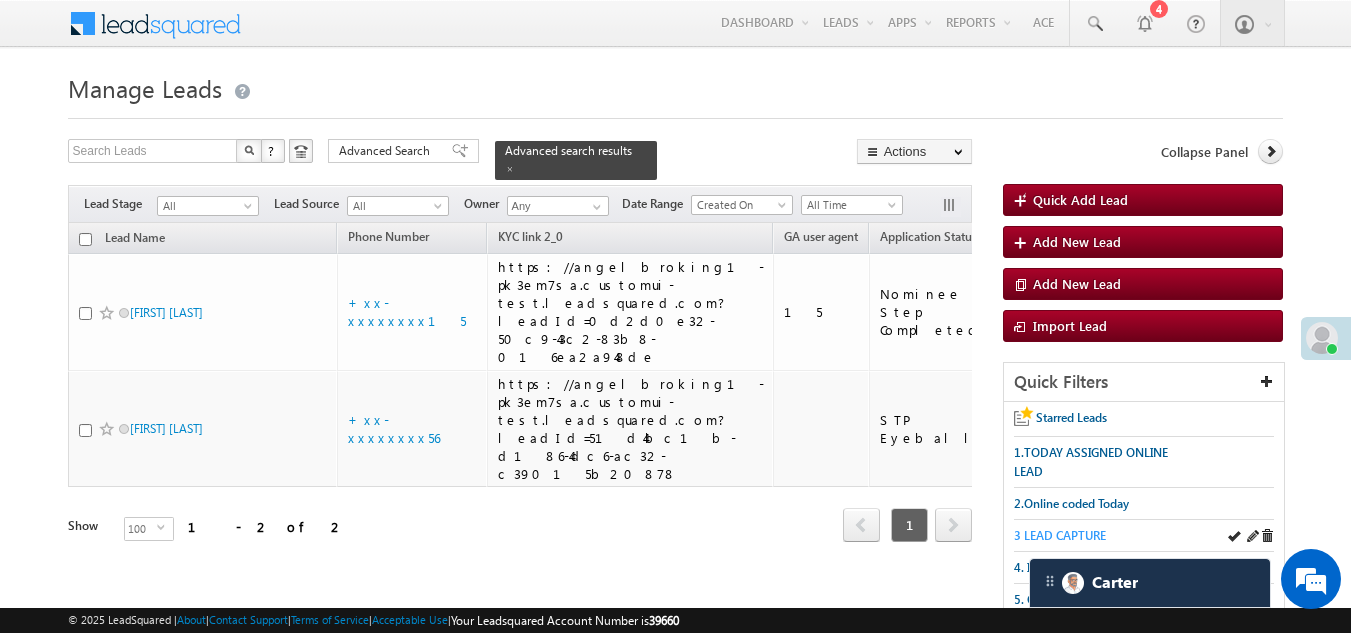 click on "3 LEAD CAPTURE" at bounding box center [1060, 535] 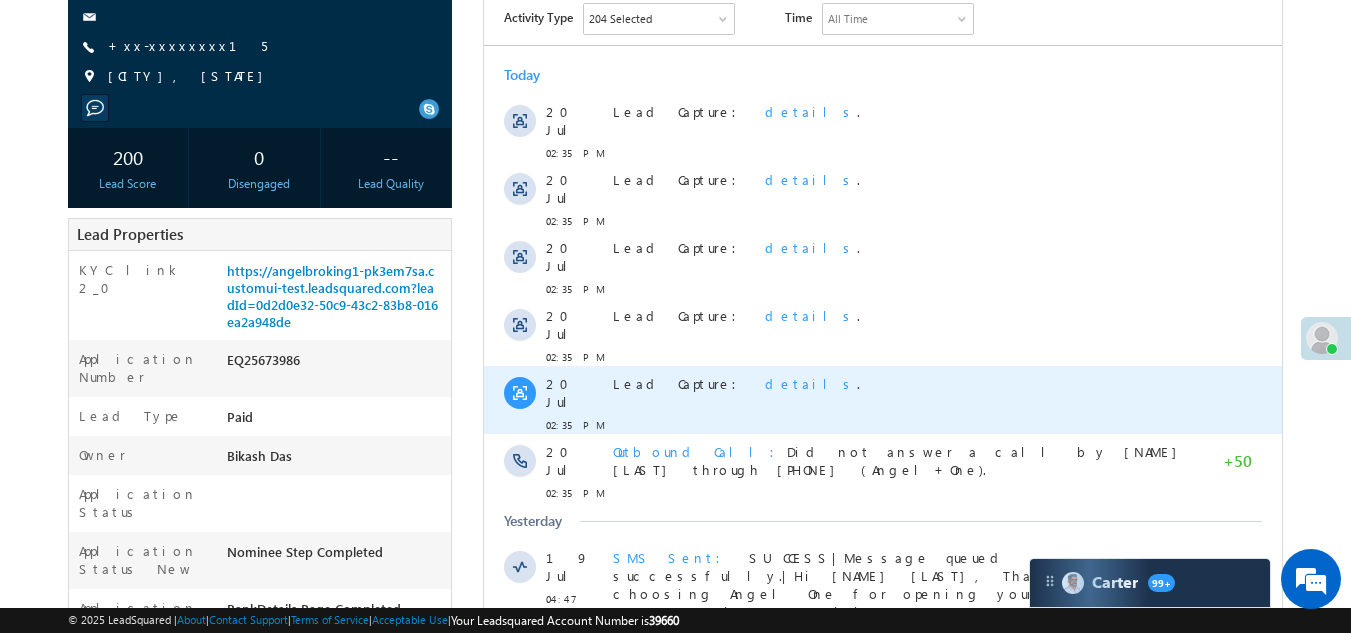 scroll, scrollTop: 200, scrollLeft: 0, axis: vertical 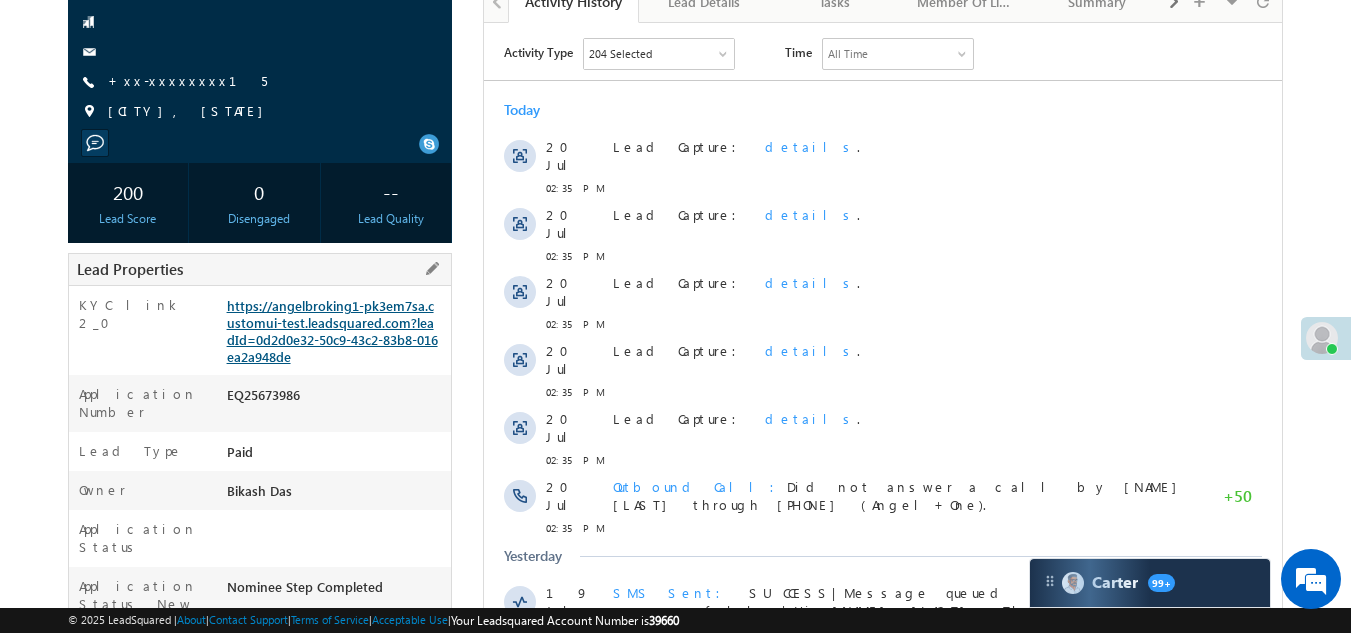 click on "https://angelbroking1-pk3em7sa.customui-test.leadsquared.com?leadId=0d2d0e32-50c9-43c2-83b8-016ea2a948de" at bounding box center (332, 331) 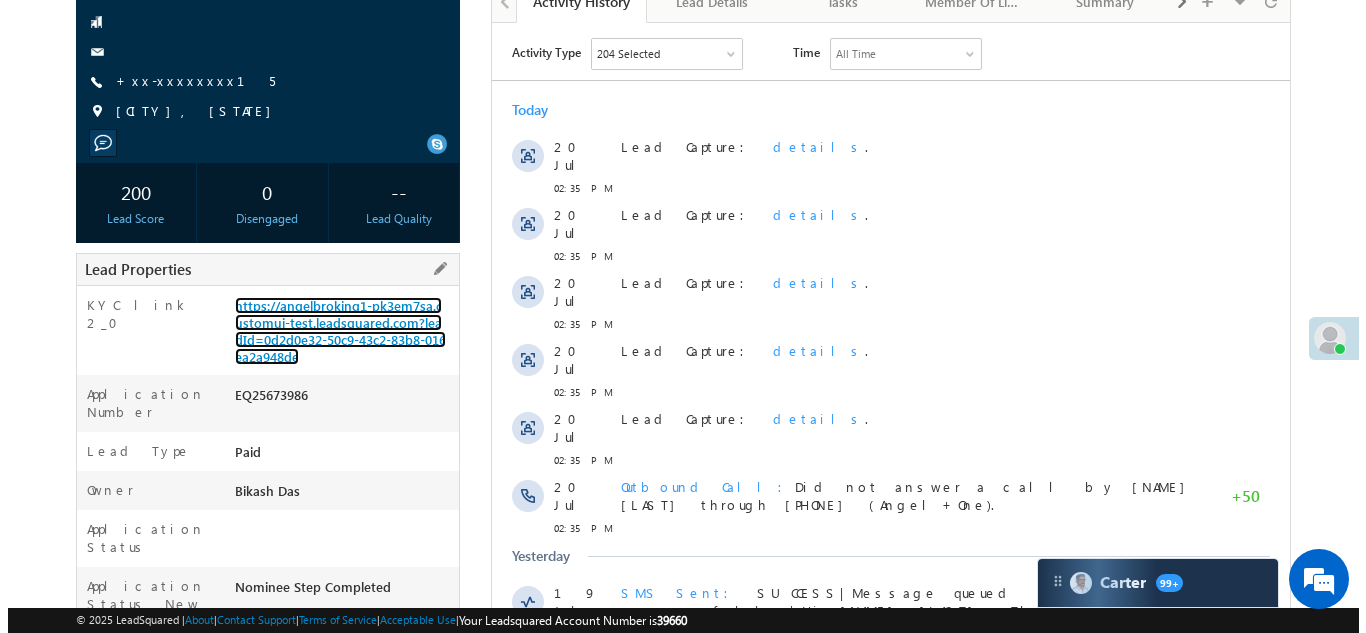 scroll, scrollTop: 0, scrollLeft: 0, axis: both 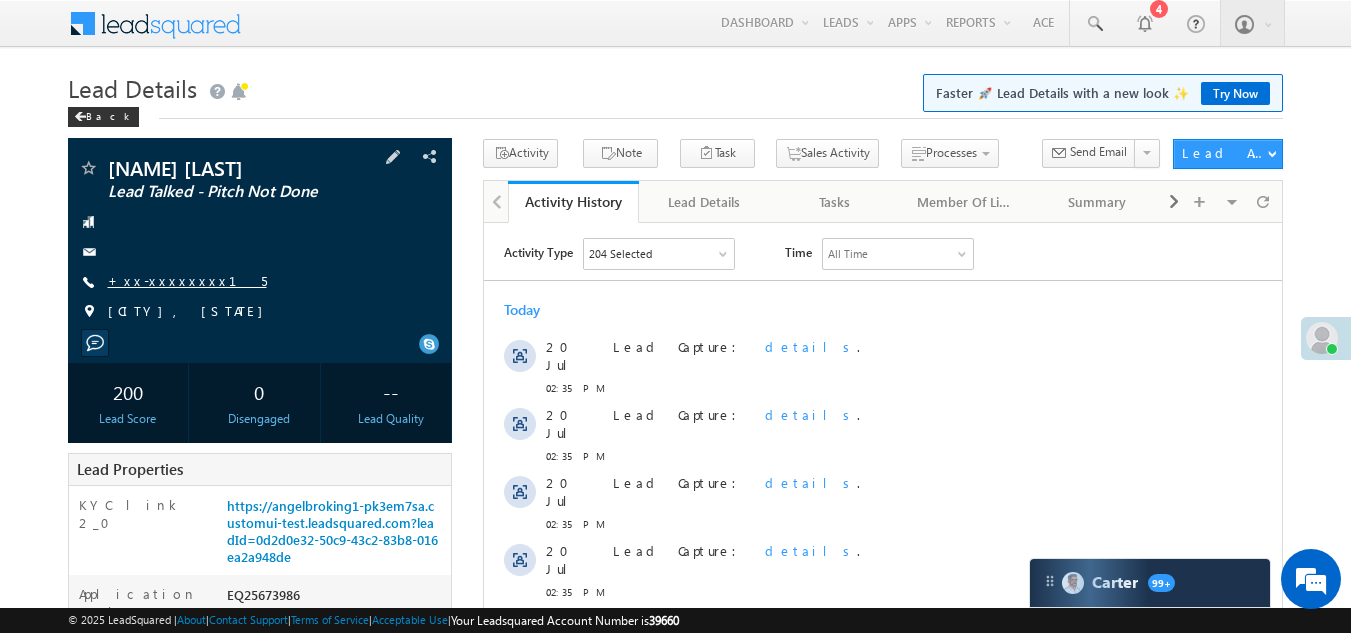 click on "+xx-xxxxxxxx15" at bounding box center (187, 280) 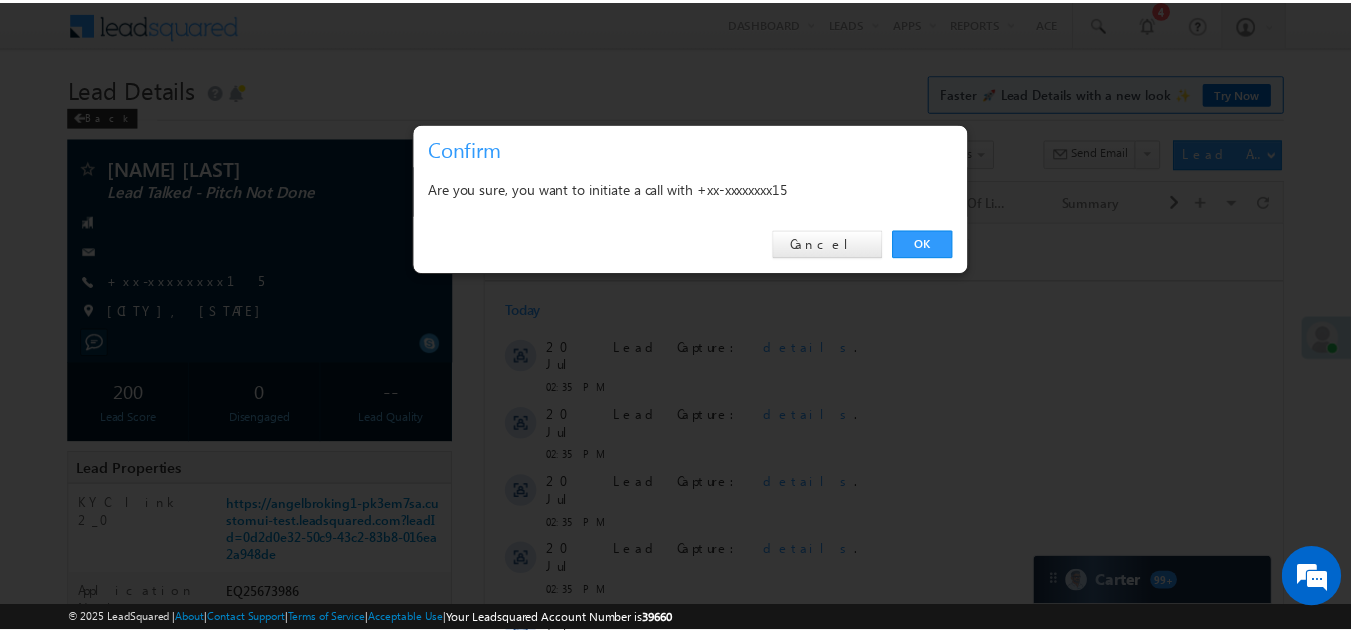 scroll, scrollTop: 0, scrollLeft: 0, axis: both 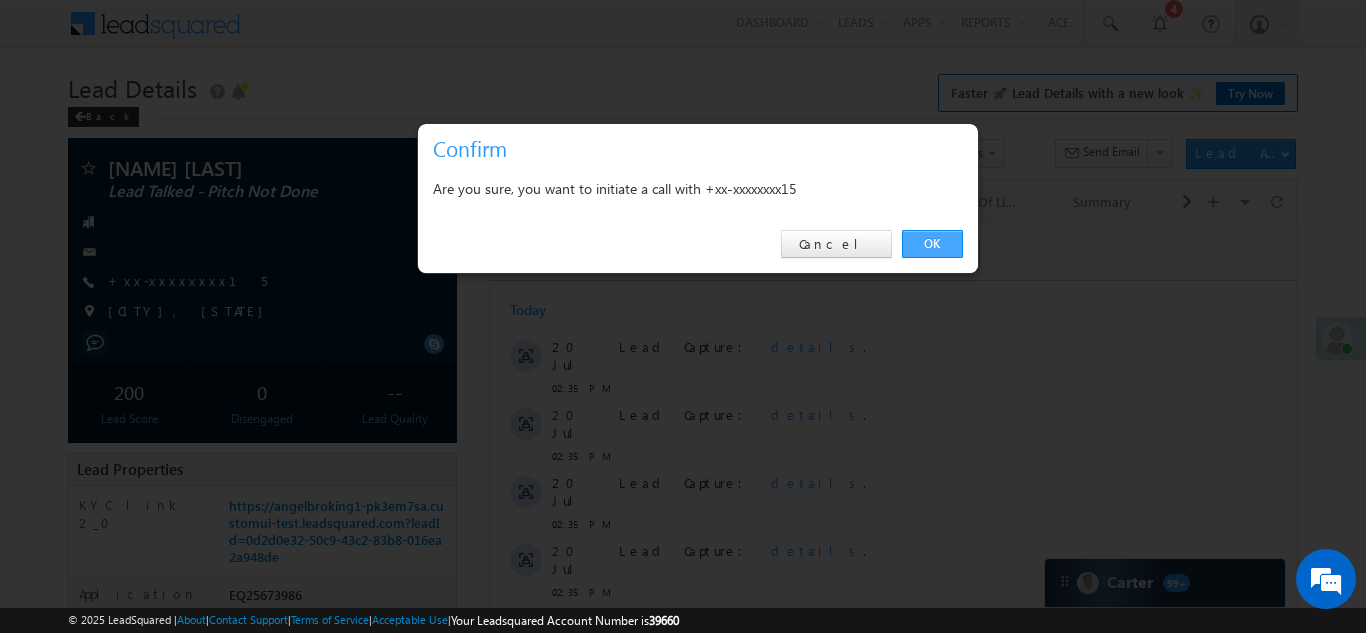 click on "OK" at bounding box center (932, 244) 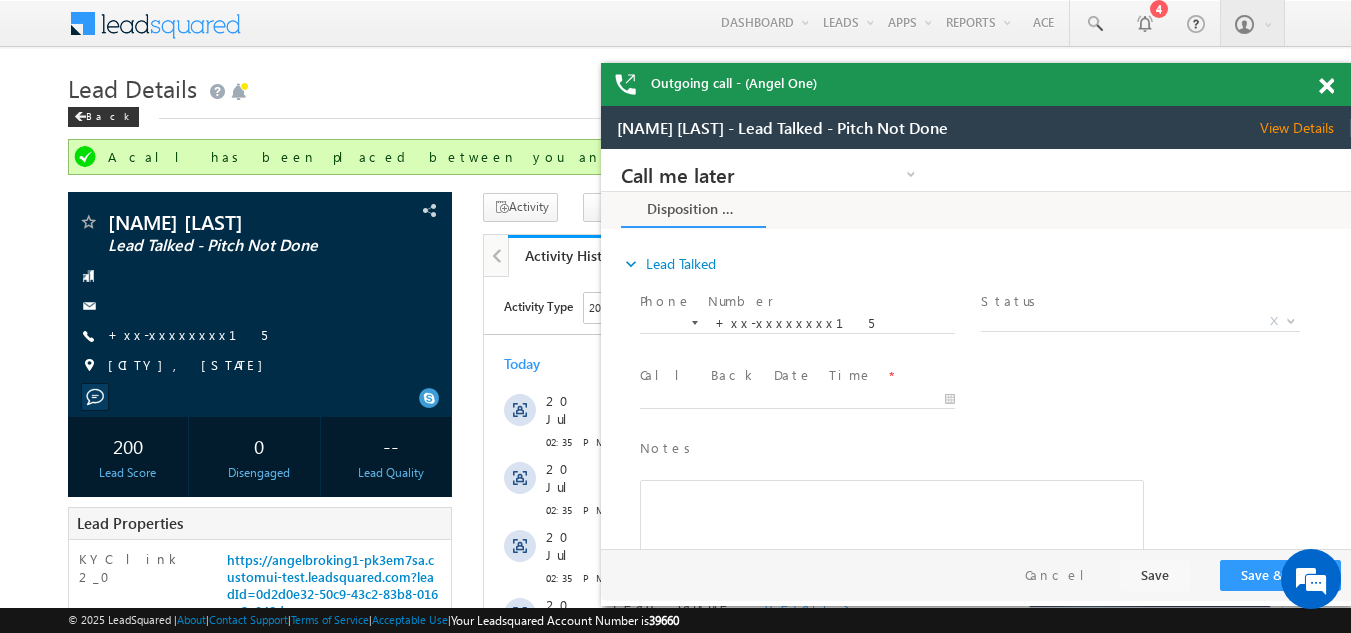 scroll, scrollTop: 0, scrollLeft: 0, axis: both 